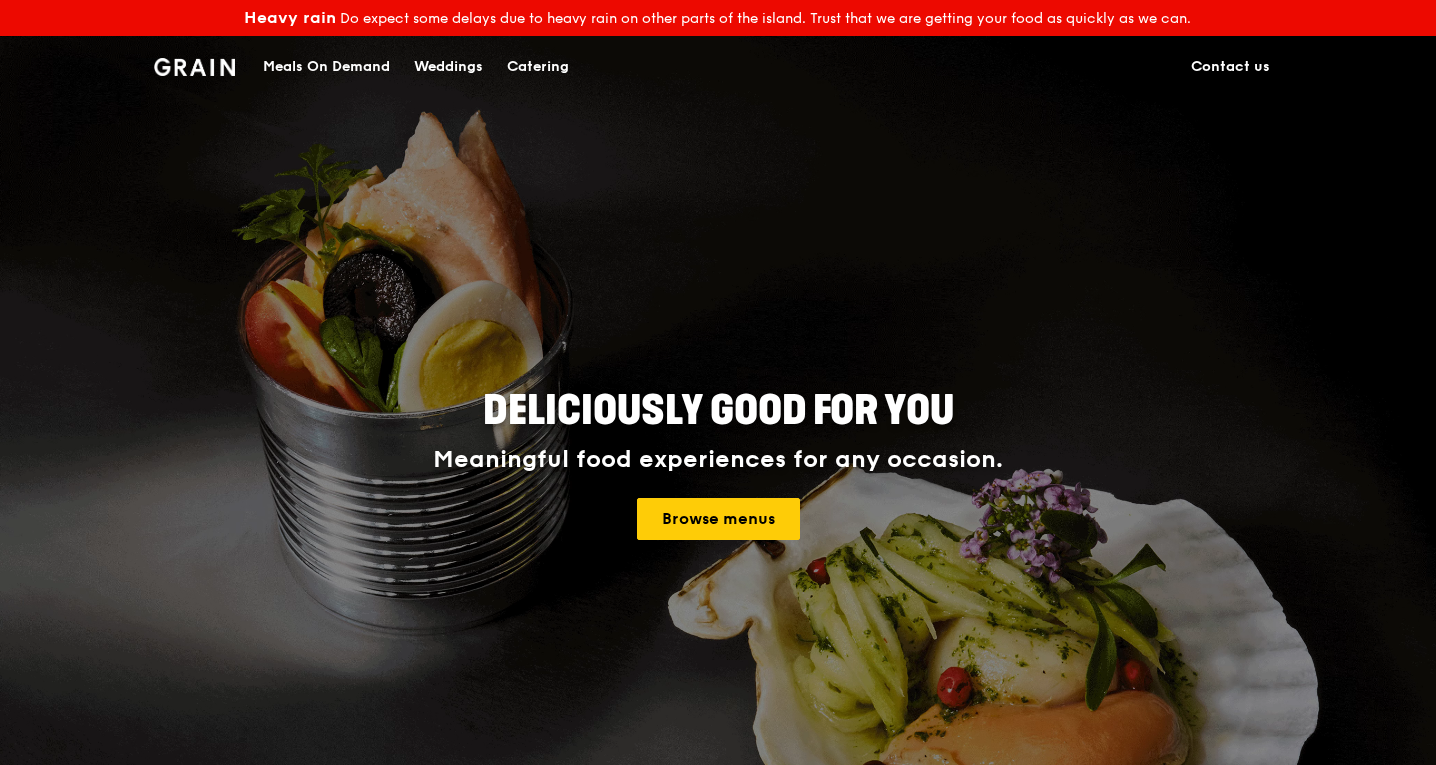 scroll, scrollTop: 0, scrollLeft: 0, axis: both 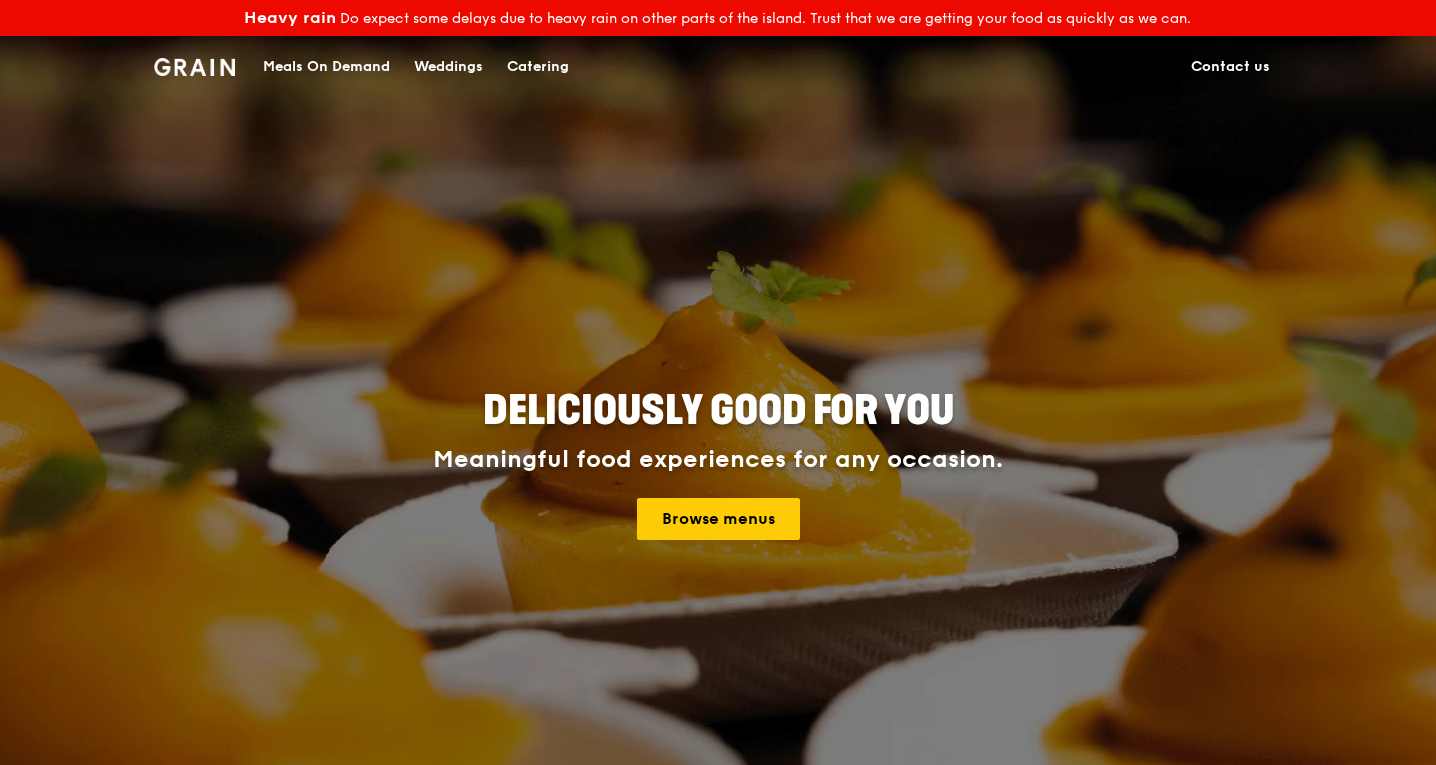 click on "Meals On Demand" at bounding box center [326, 67] 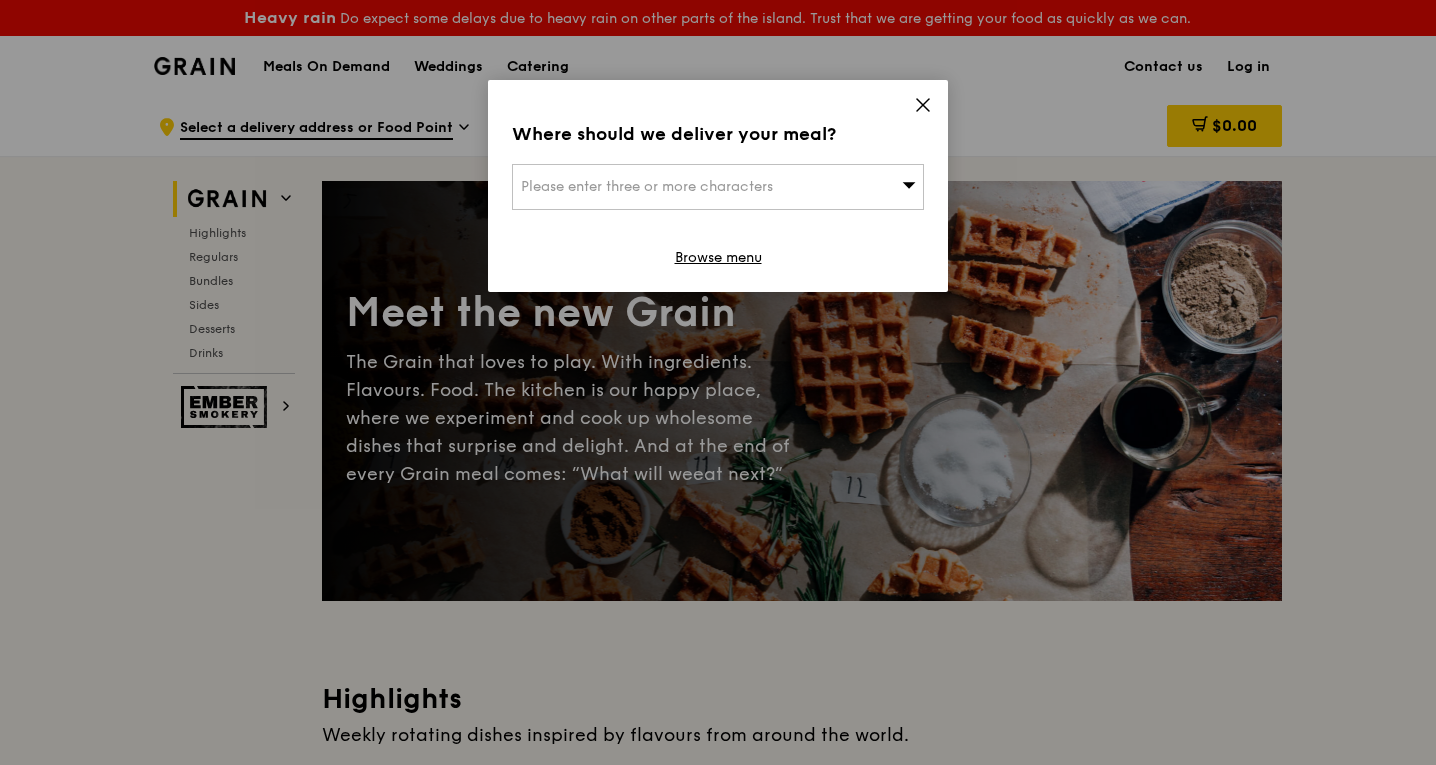 click on "Please enter three or more characters" at bounding box center [718, 187] 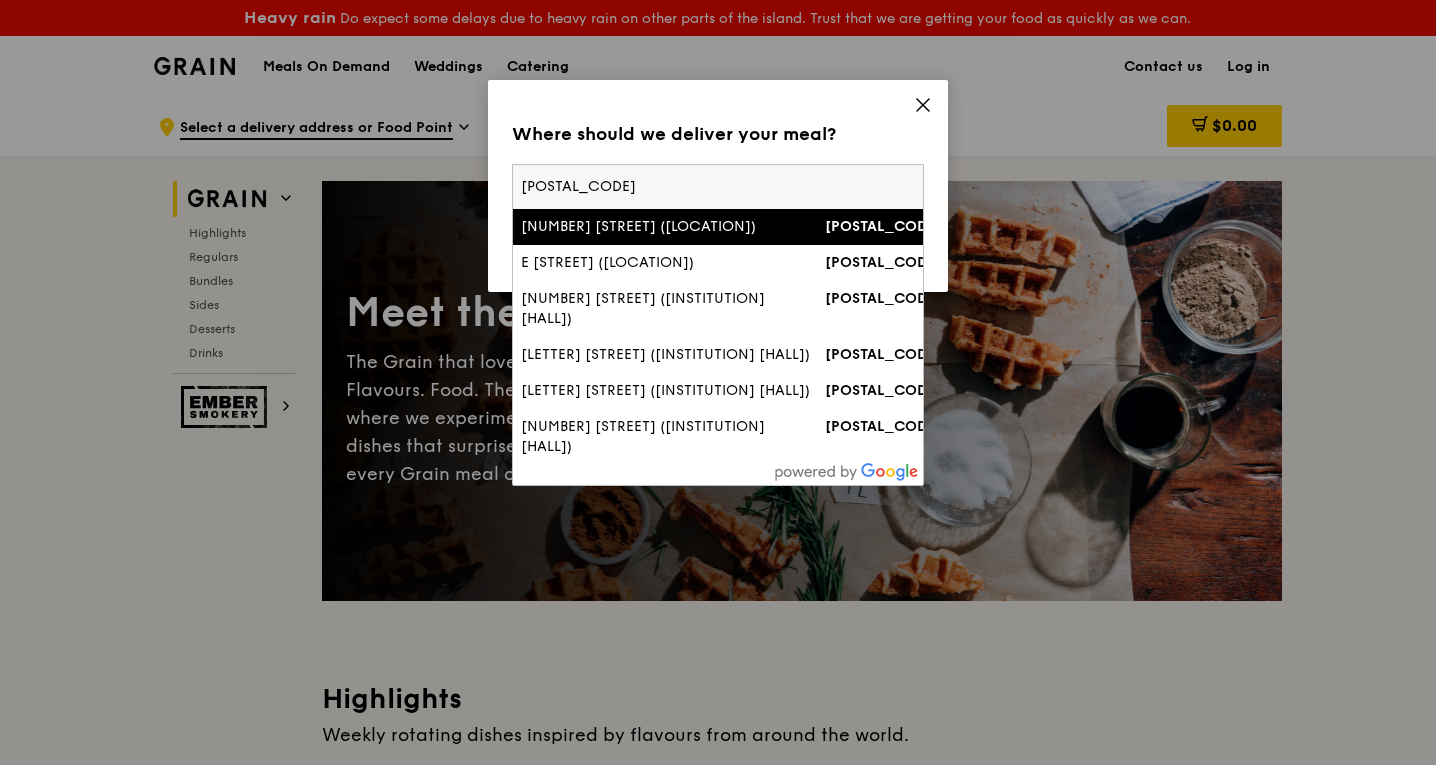 type on "[POSTAL_CODE]" 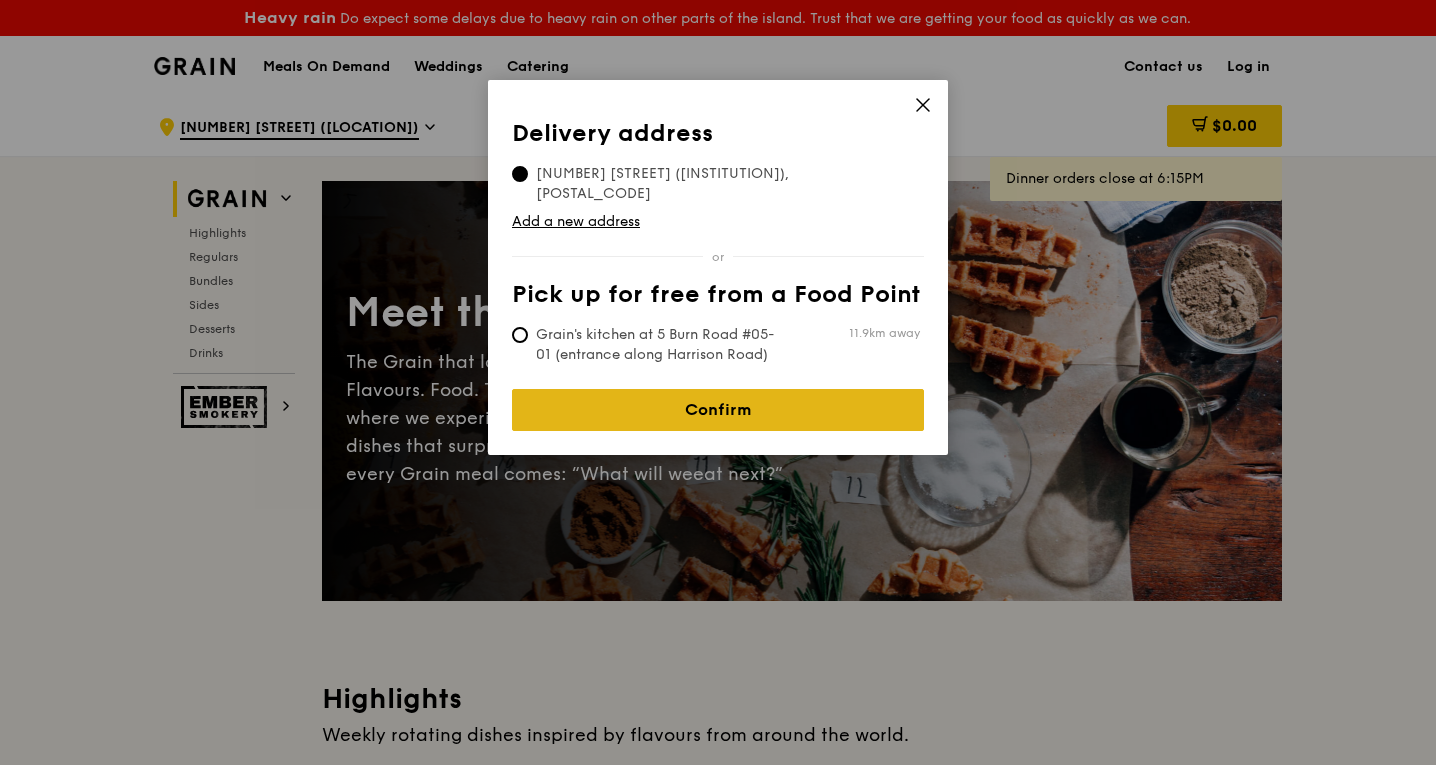 click on "Confirm" at bounding box center (718, 410) 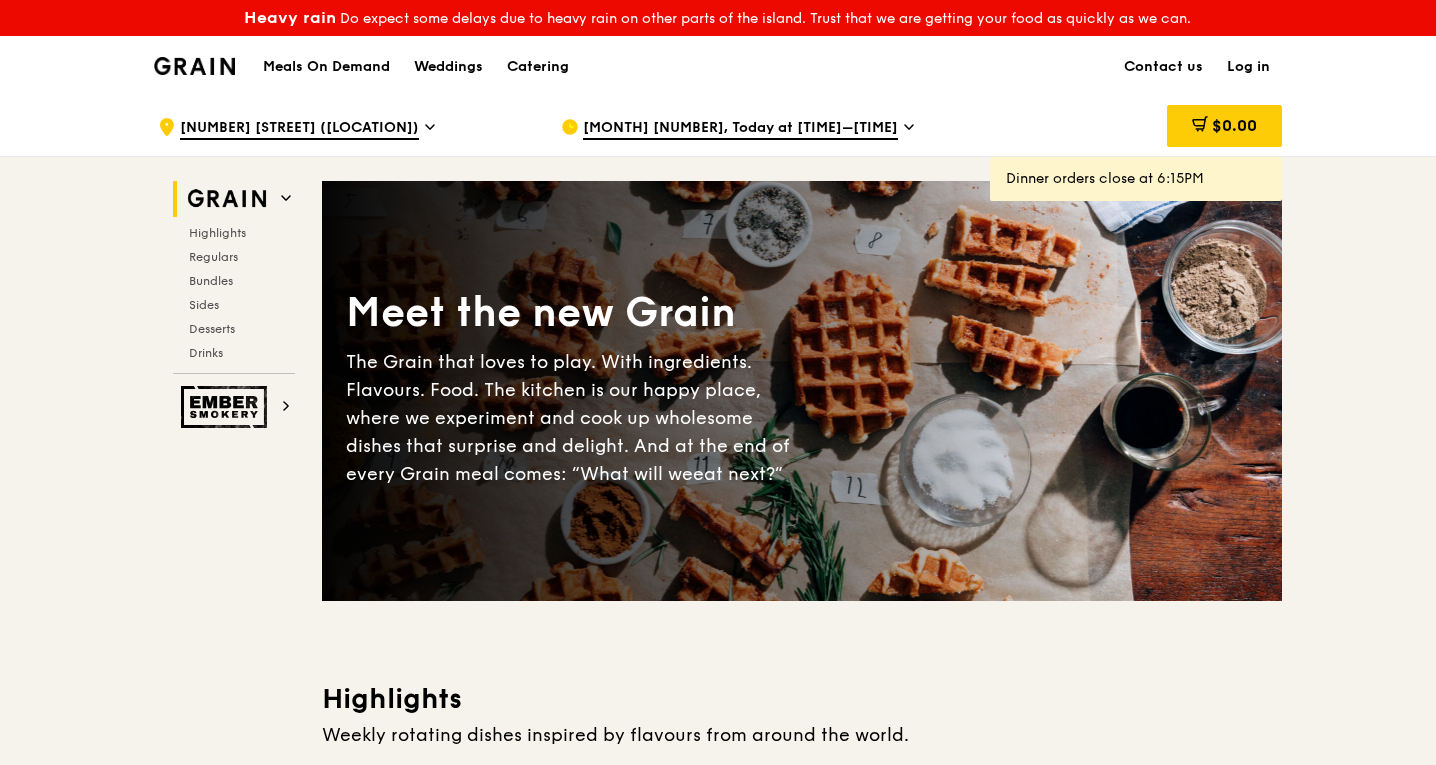 click on "[MONTH] [NUMBER], Today at [TIME]–[TIME]" at bounding box center (740, 129) 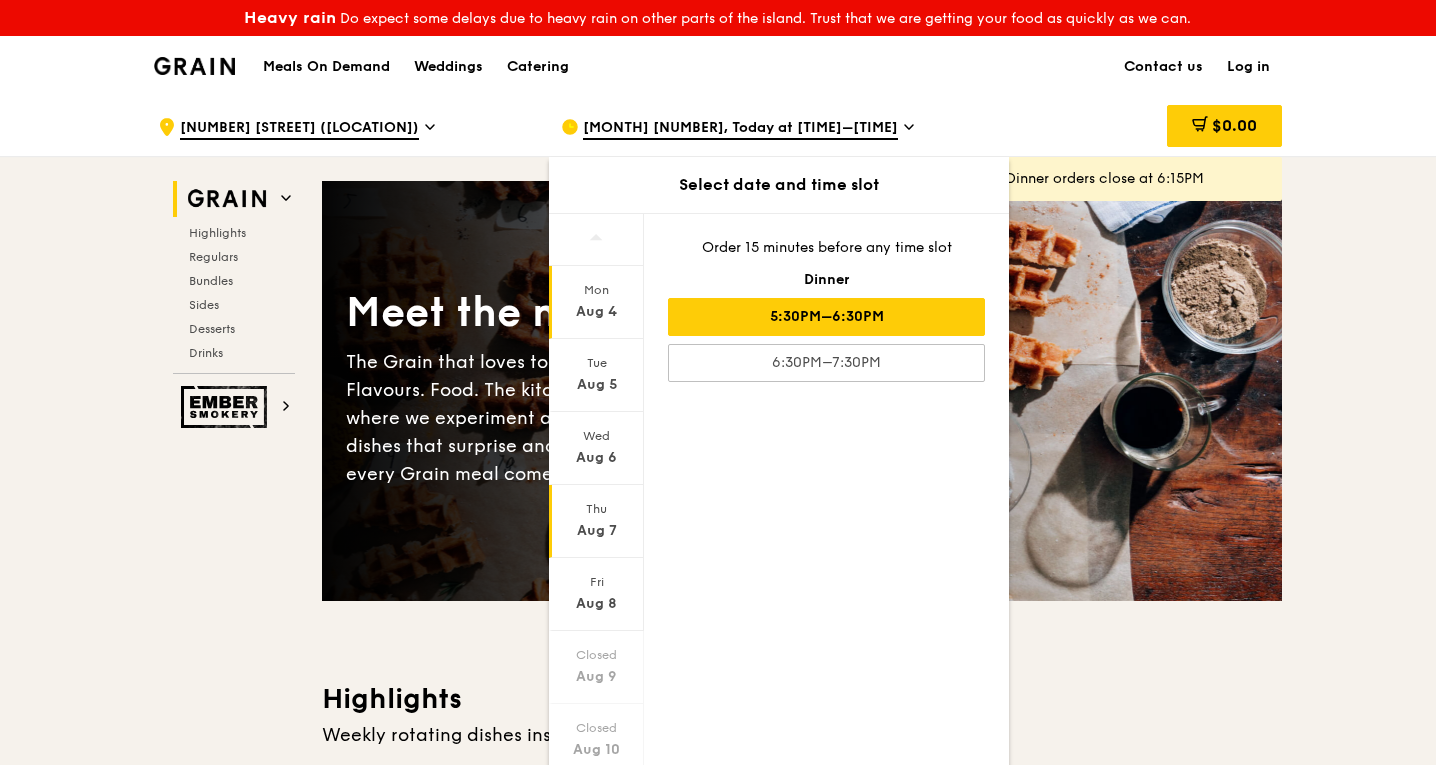 click on "Aug 7" at bounding box center [596, 531] 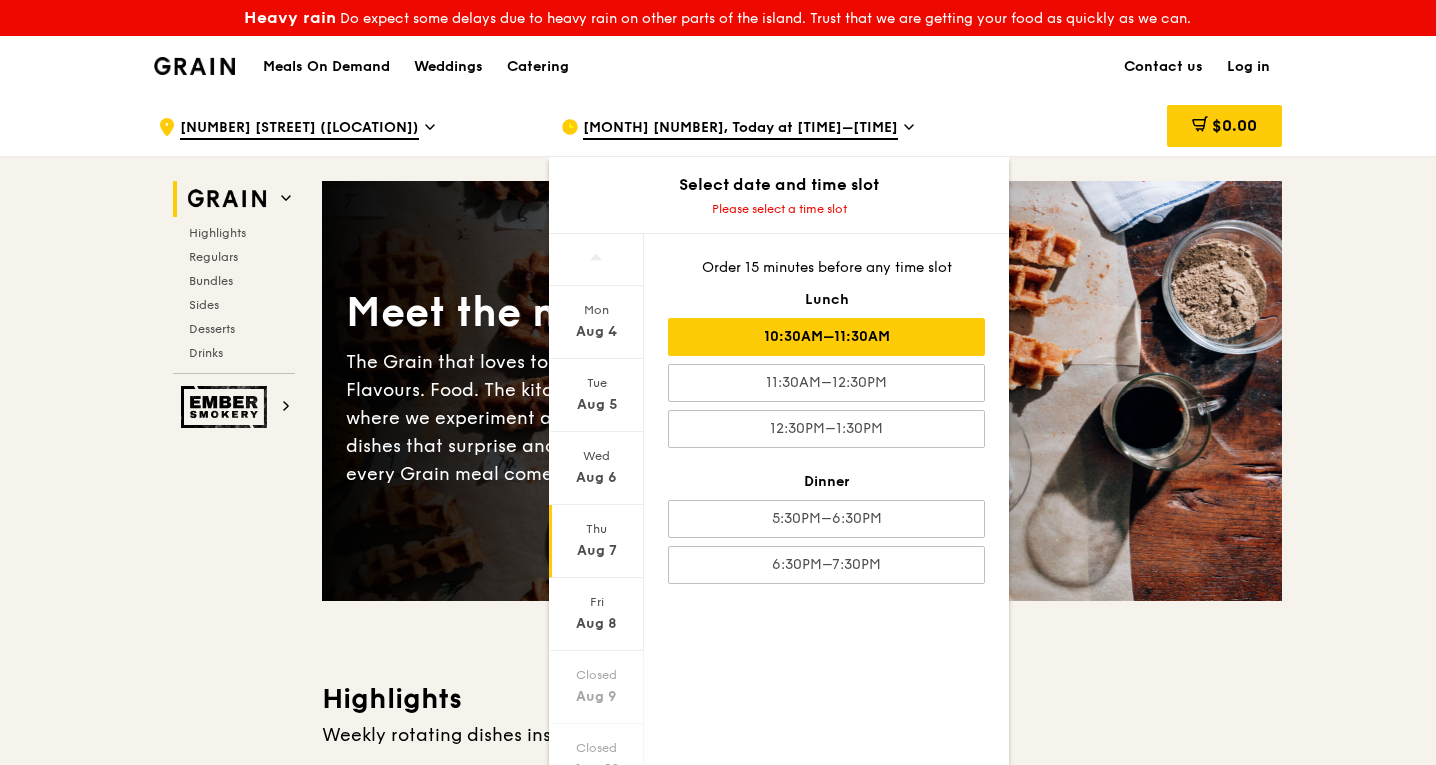 click on "10:30AM–11:30AM" at bounding box center (826, 337) 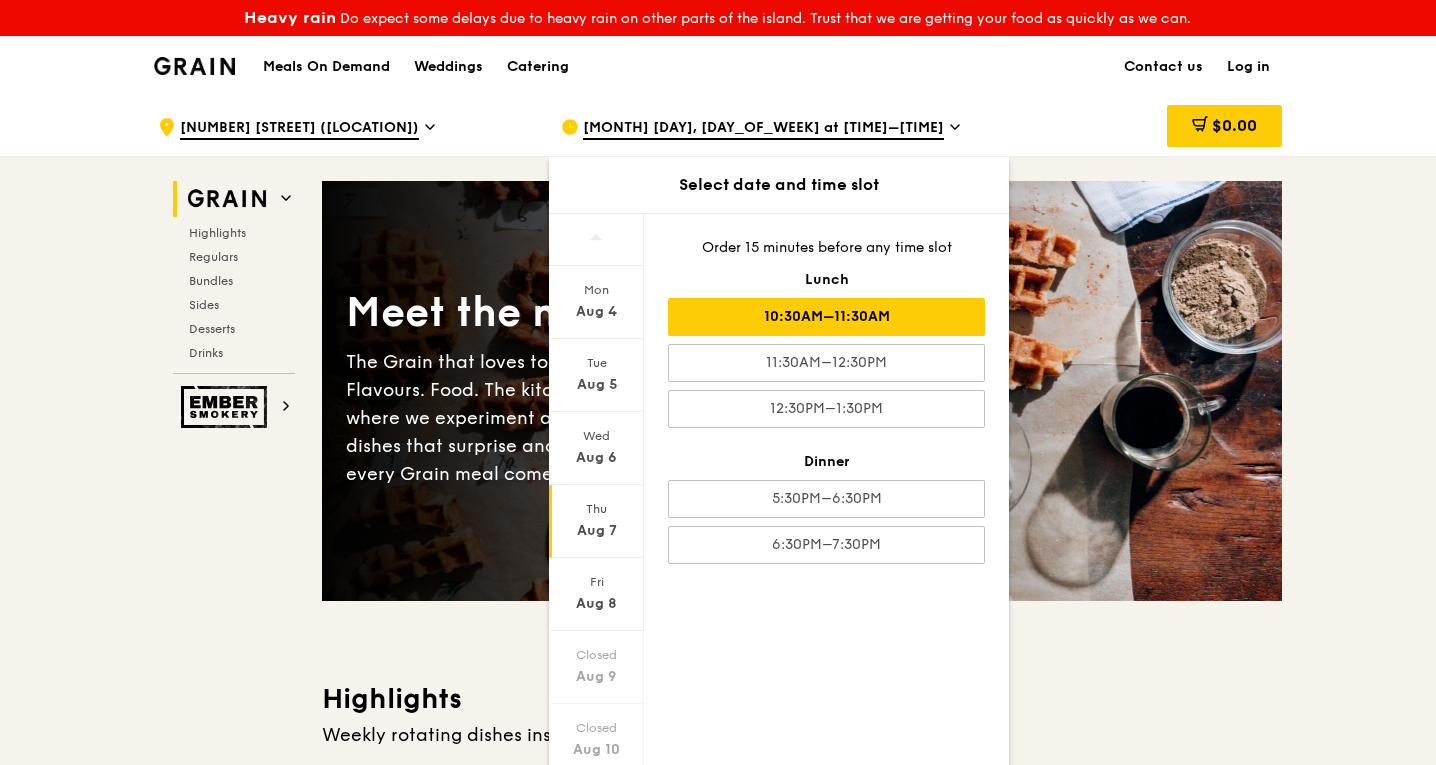 click on "Meals On Demand
Weddings
Catering
Contact us
Log in" at bounding box center (718, 66) 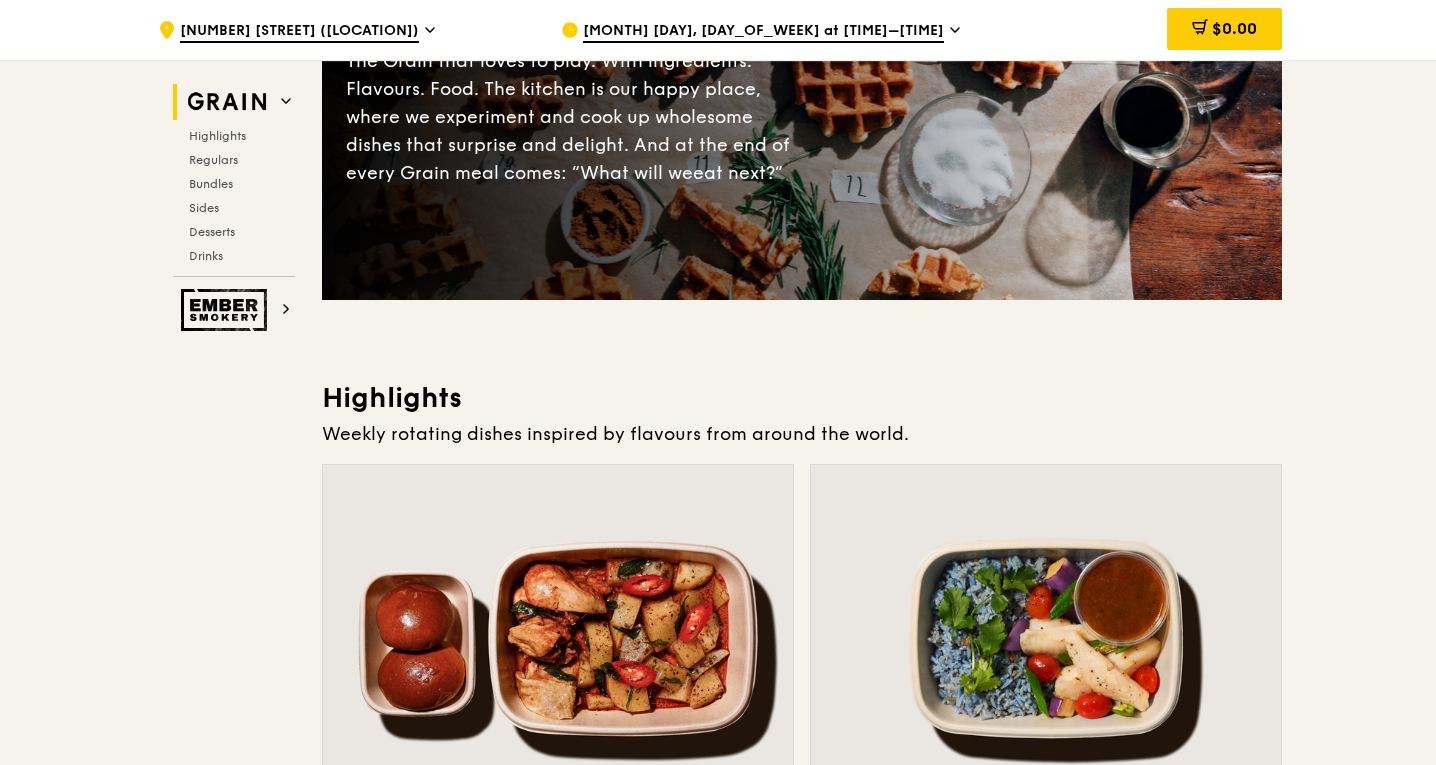 scroll, scrollTop: 0, scrollLeft: 0, axis: both 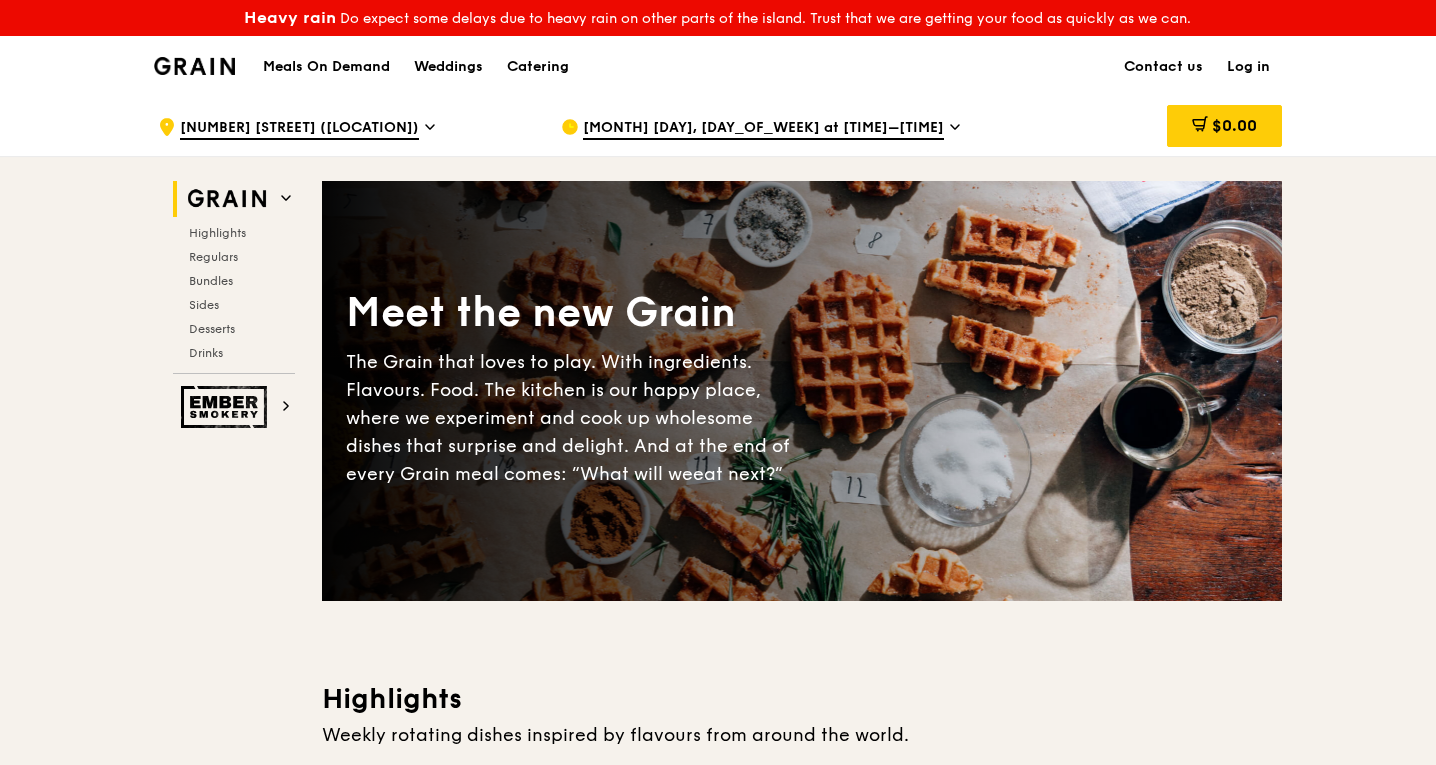 click on "Log in" at bounding box center [1248, 67] 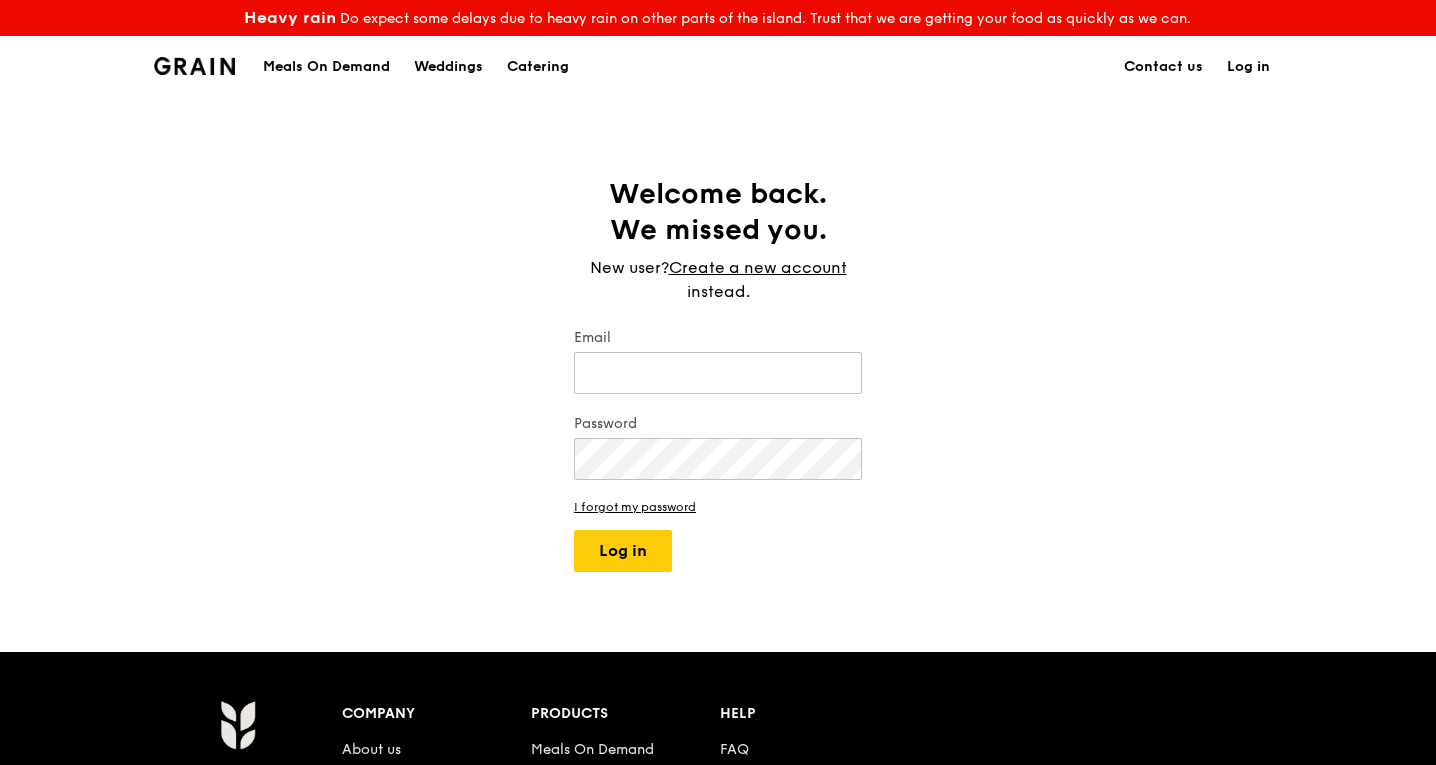 type on "[EMAIL]" 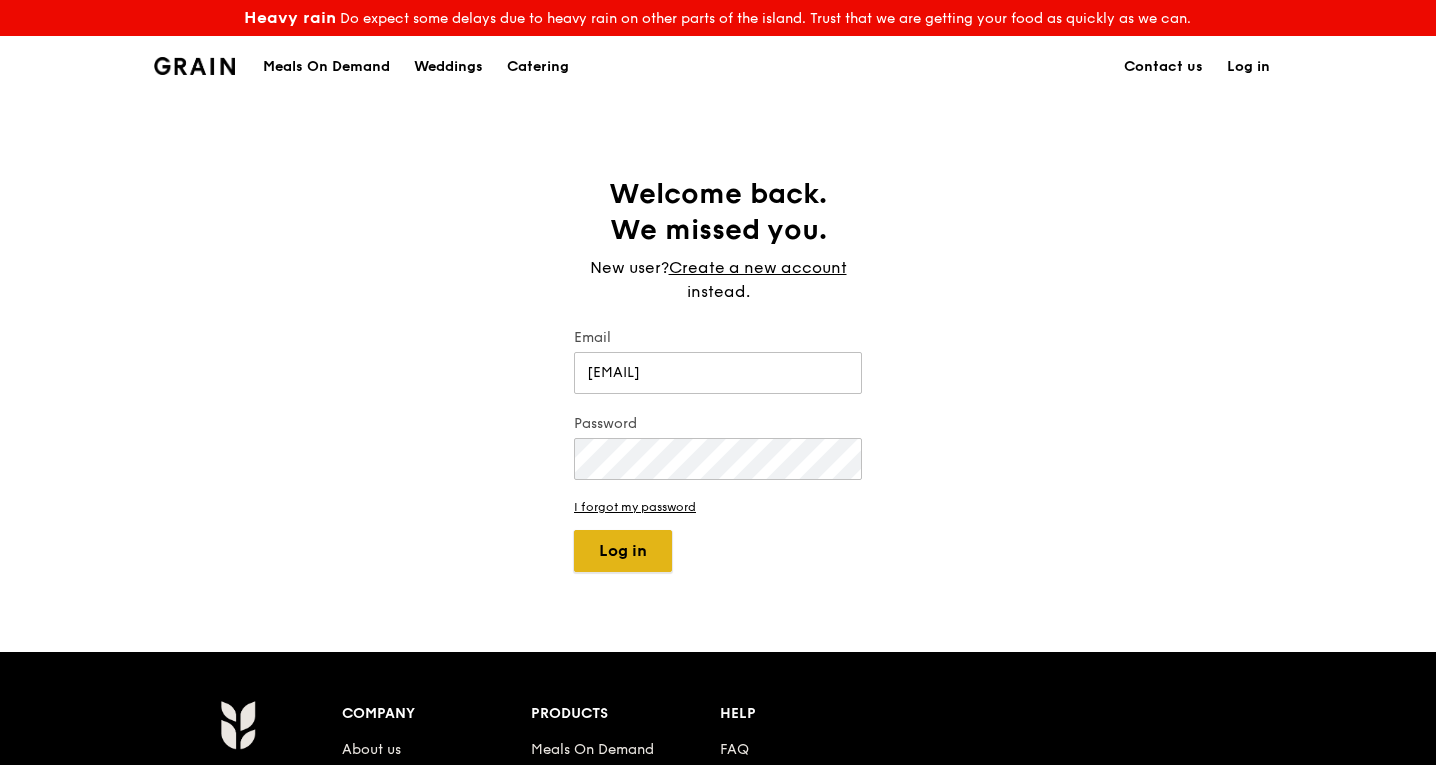click on "Log in" at bounding box center (623, 551) 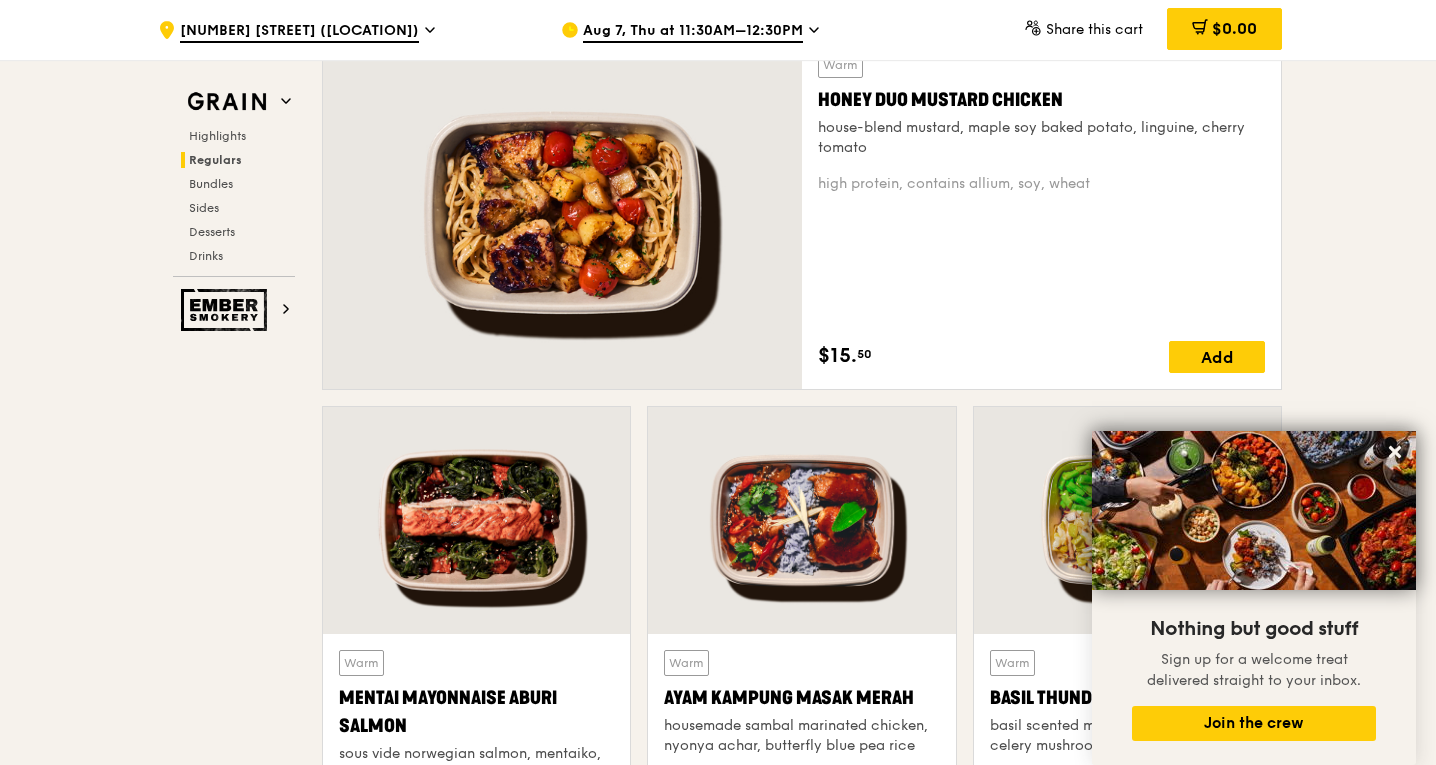 scroll, scrollTop: 1680, scrollLeft: 0, axis: vertical 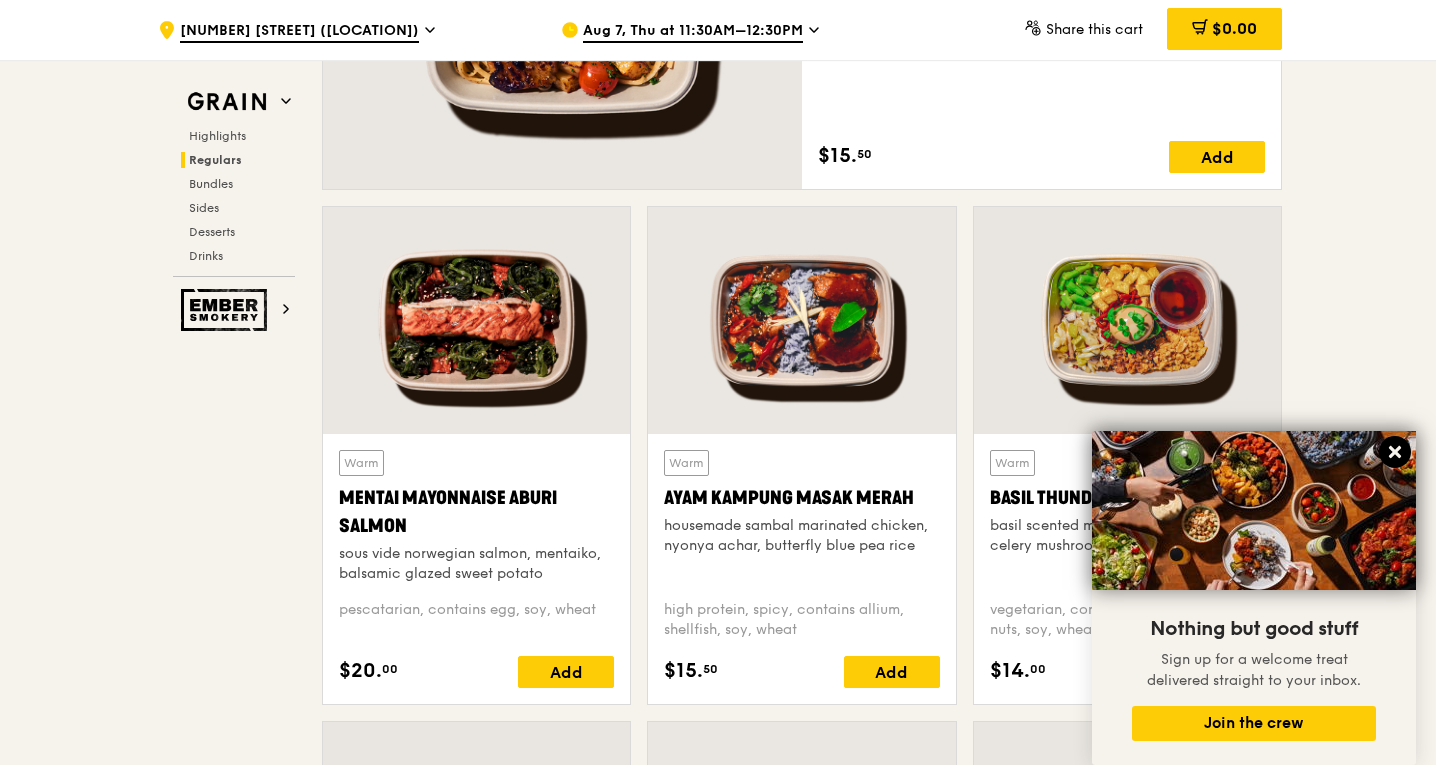 click 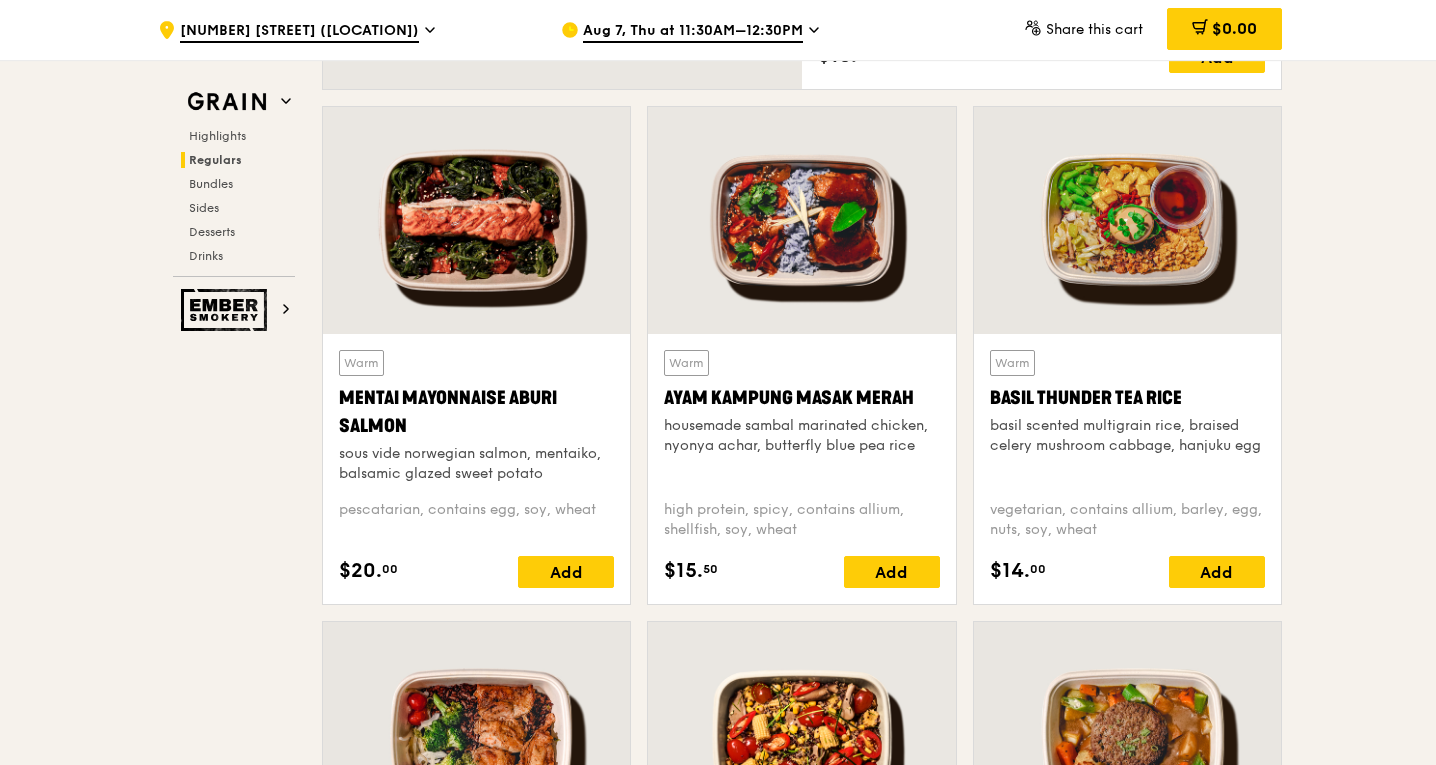 scroll, scrollTop: 1880, scrollLeft: 0, axis: vertical 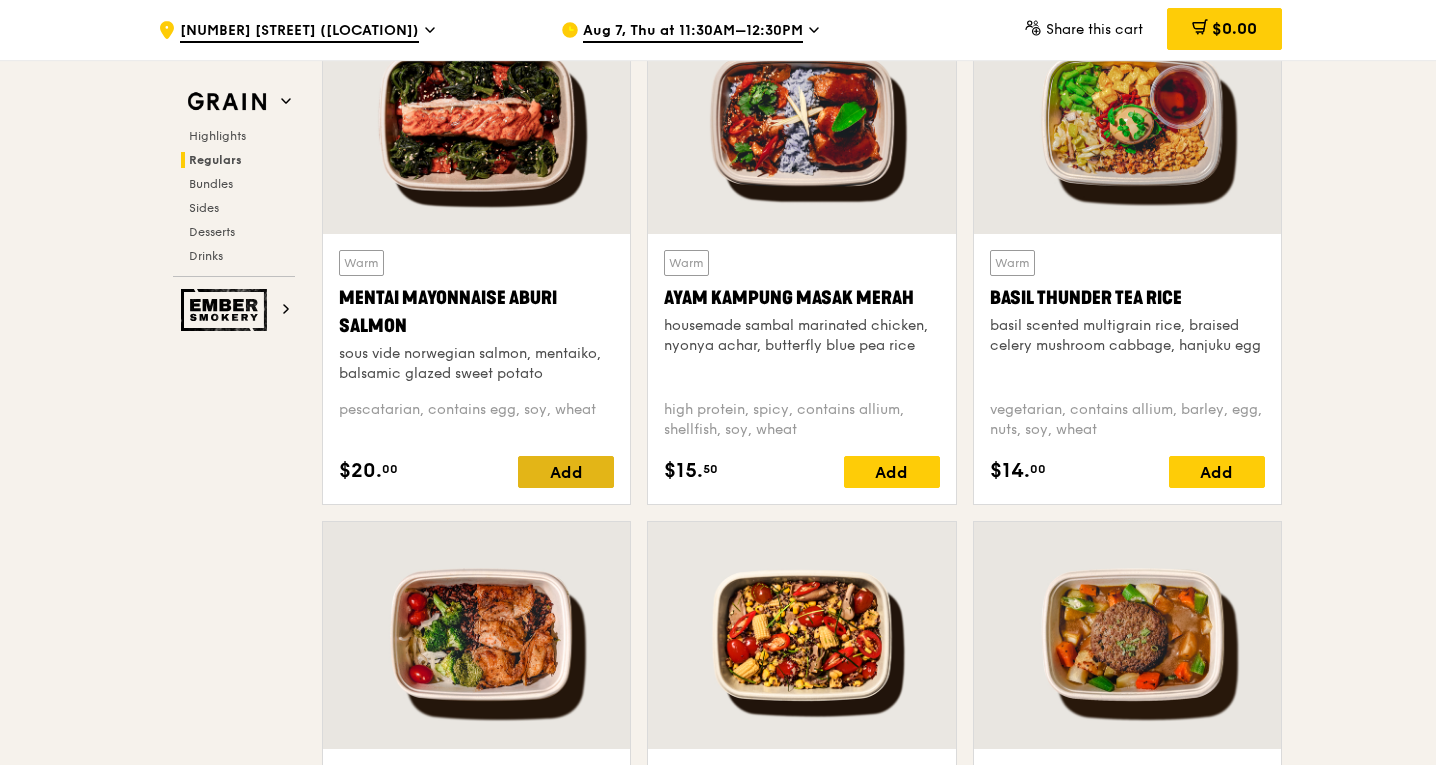click on "Add" at bounding box center (566, 472) 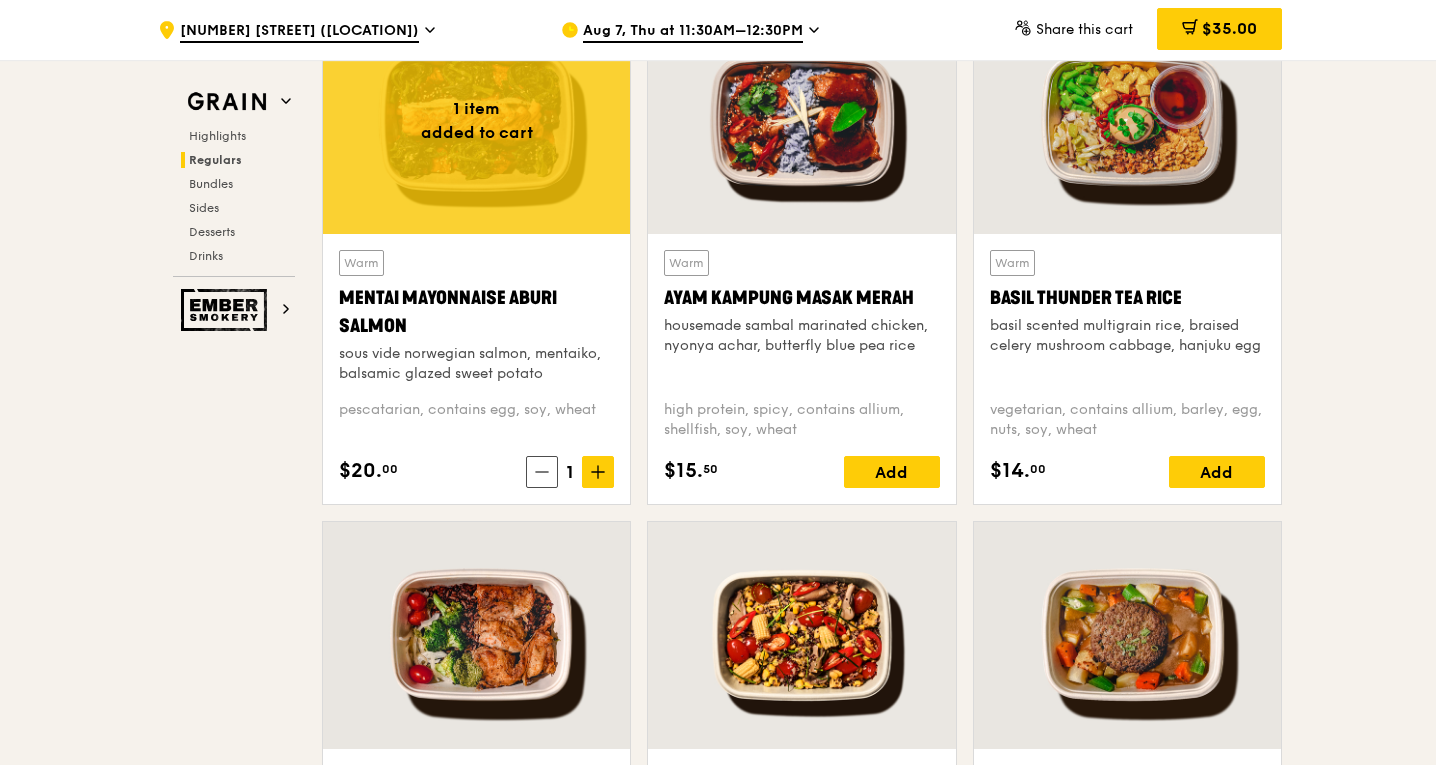 click 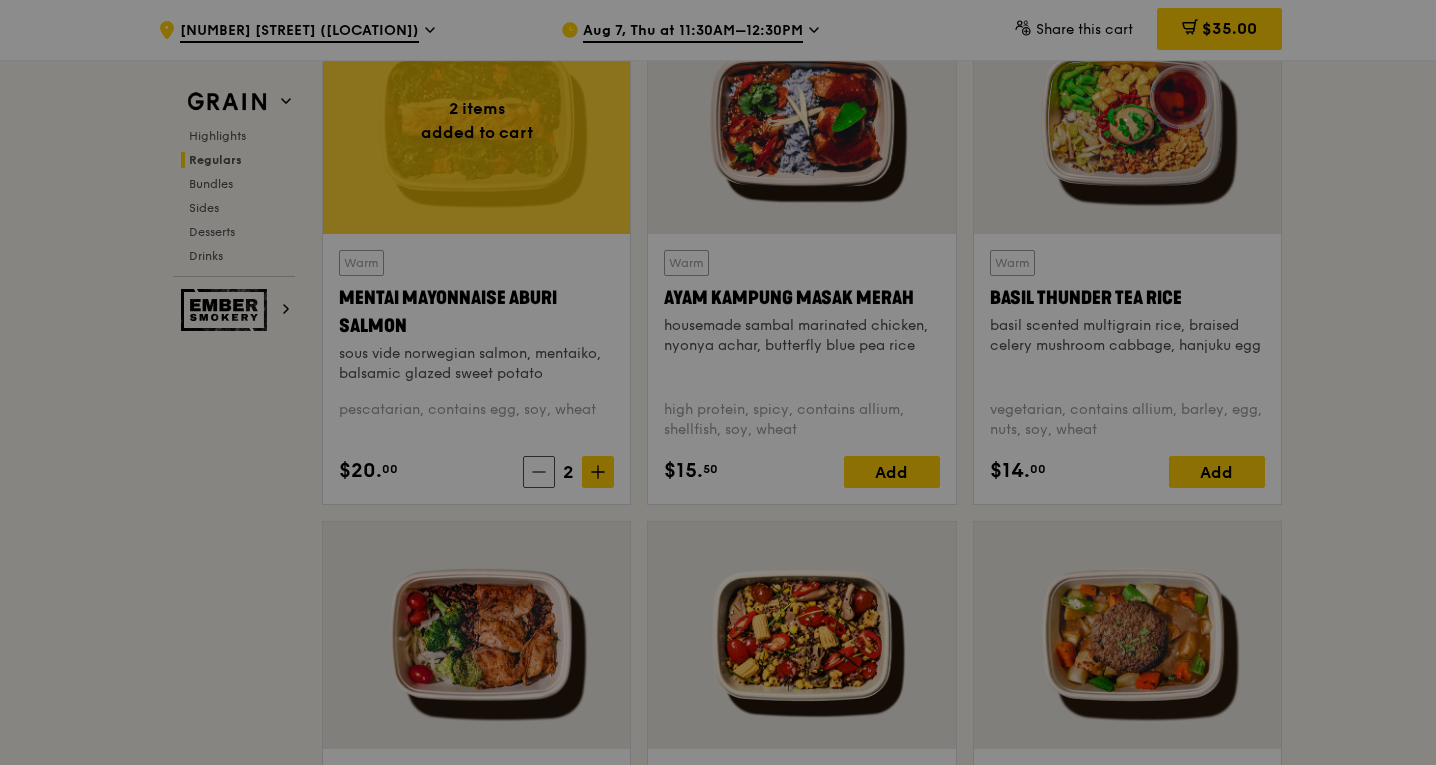 click on "Grain
Highlights
Regulars
Bundles
Sides
Desserts
Drinks
Ember Smokery
Meet the new Grain The Grain that loves to play. With ingredients. Flavours. Food. The kitchen is our happy place, where we experiment and cook up wholesome dishes that surprise and delight. And at the end of every Grain meal comes: “What will we  eat next?”
Highlights
Weekly rotating dishes inspired by flavours from around the world.
Warm
Grain's Curry Chicken Stew (and buns)
nyonya curry paste, mini bread roll, roasted potato
spicy, contains allium, dairy, egg, soy, wheat
$15.
00
Add
Warm
Assam Spiced Fish Curry
assam spiced broth, baked white fish, butterfly blue pea rice
pescatarian, spicy, contains allium, egg, nuts, shellfish, soy, wheat
$14.
50
Add
2 items" at bounding box center [718, 2468] 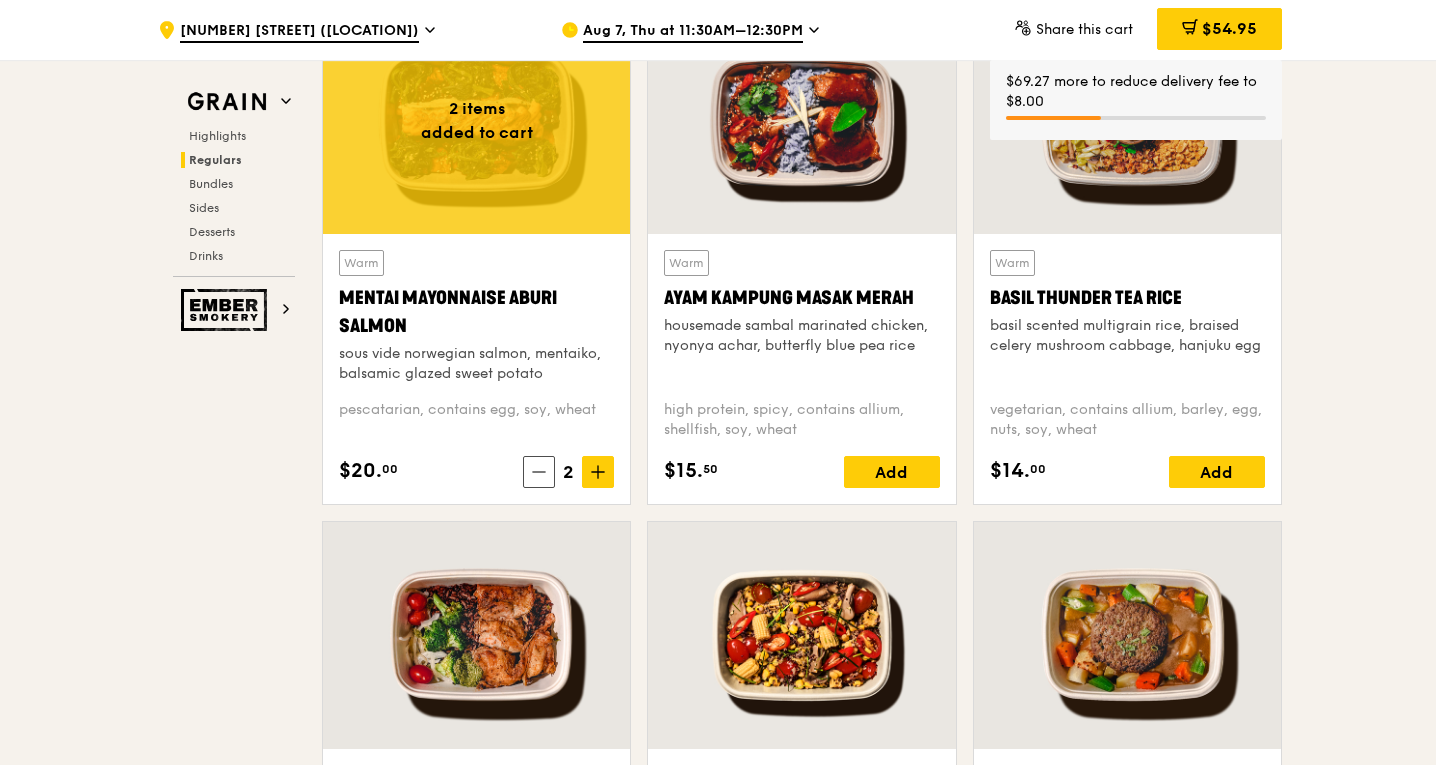 click 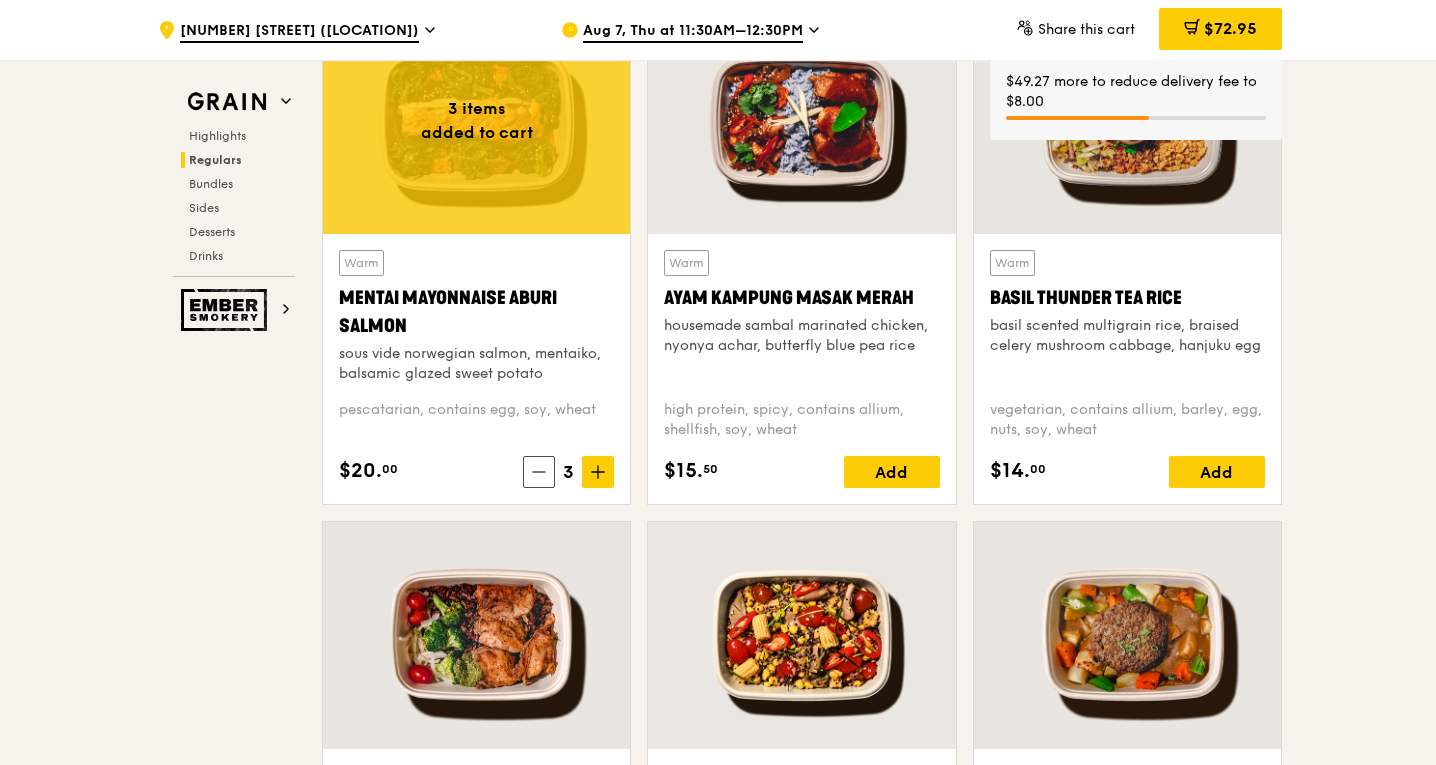 click 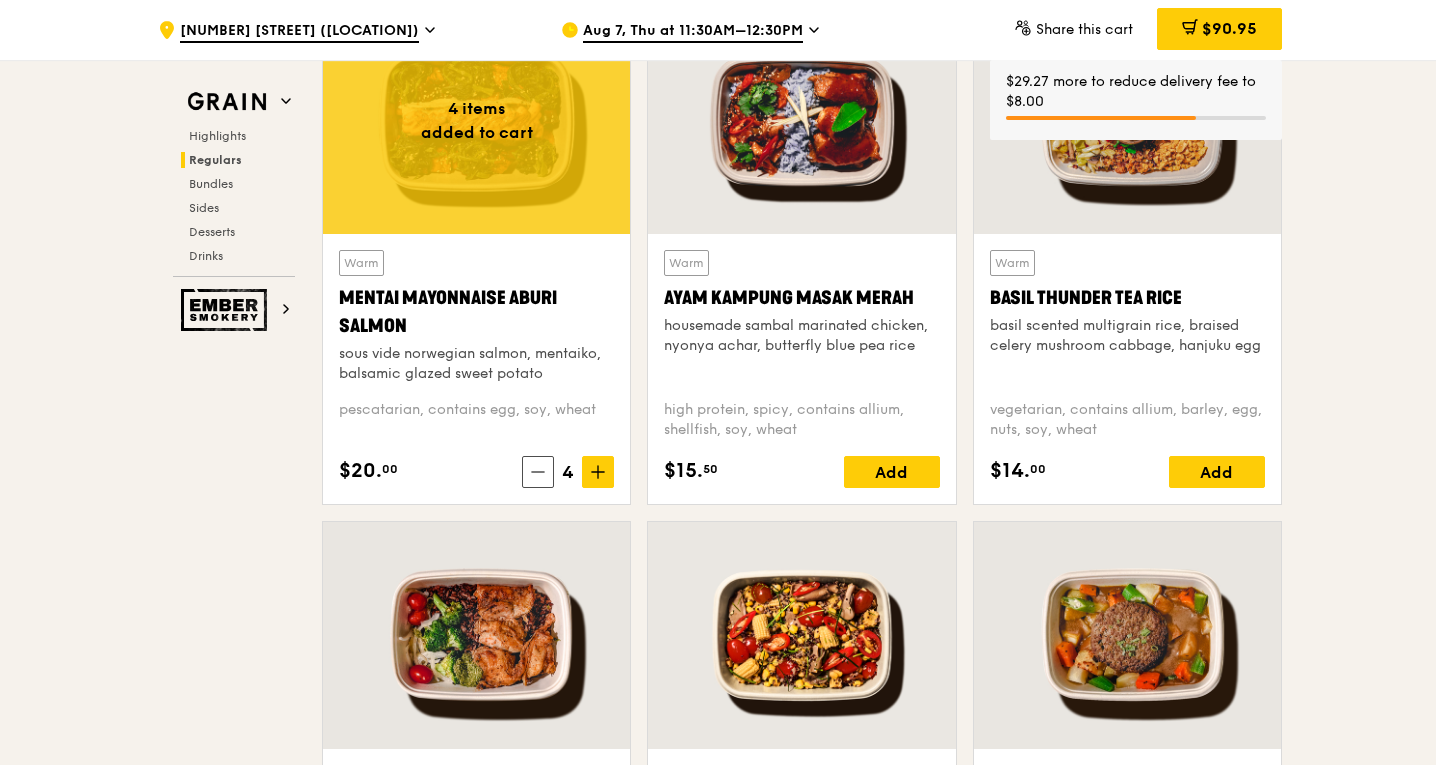 click 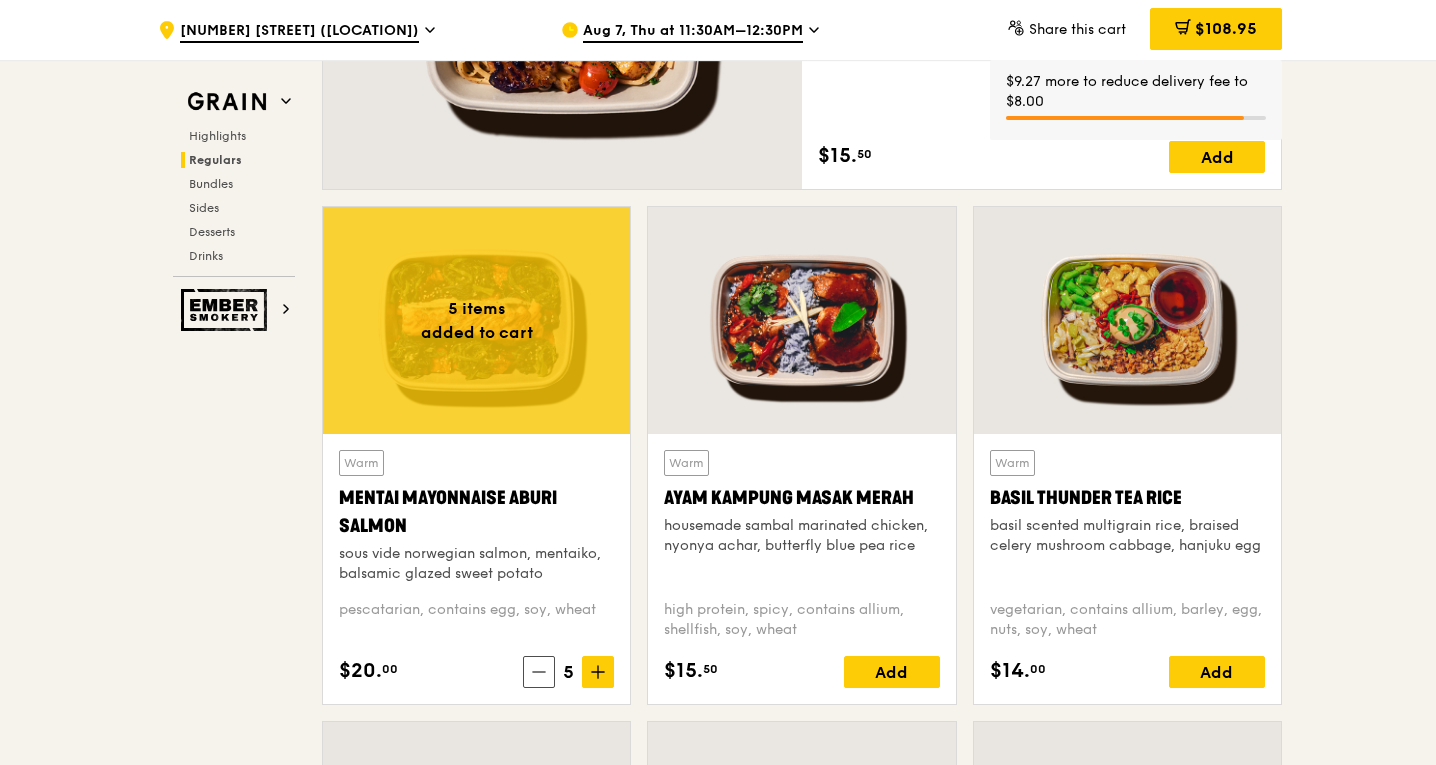 scroll, scrollTop: 1780, scrollLeft: 0, axis: vertical 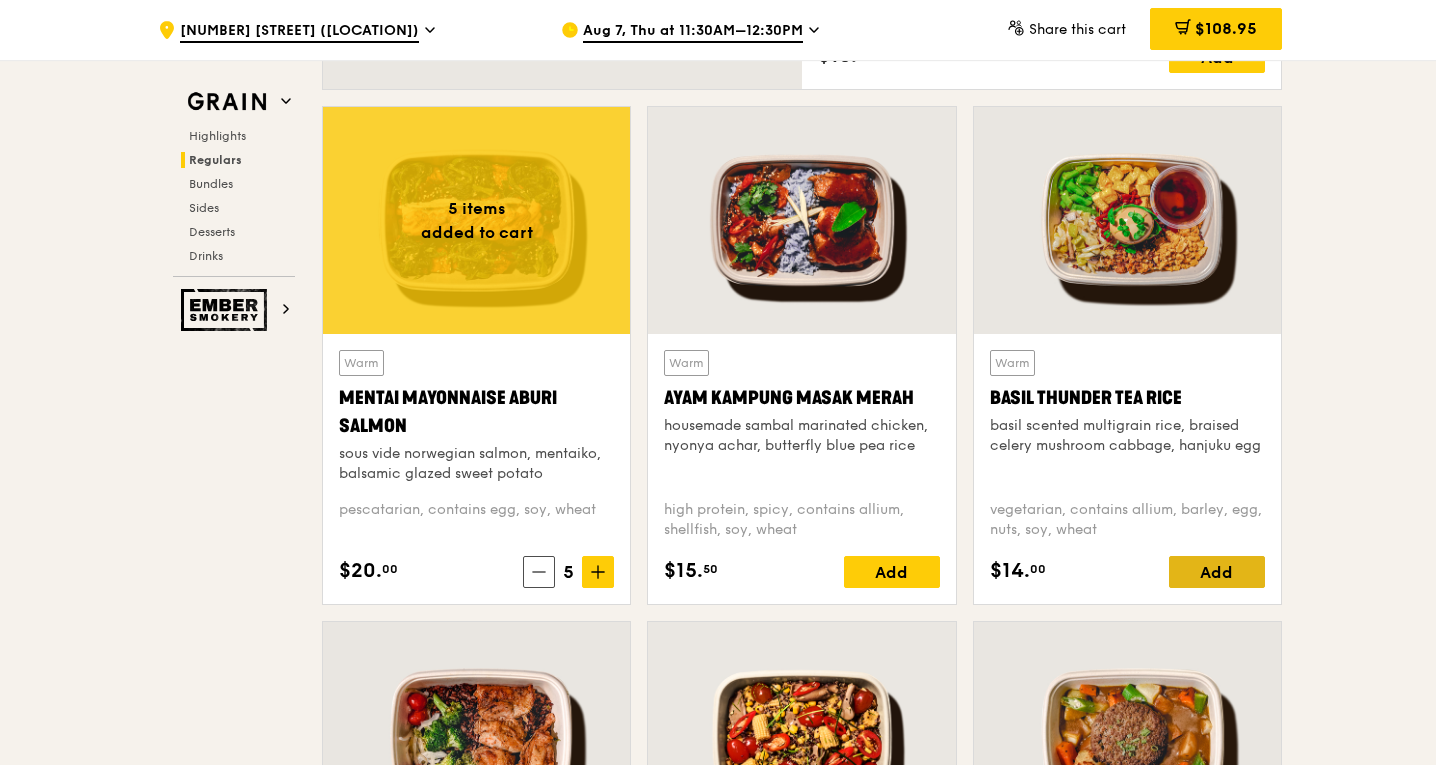 click on "Add" at bounding box center [1217, 572] 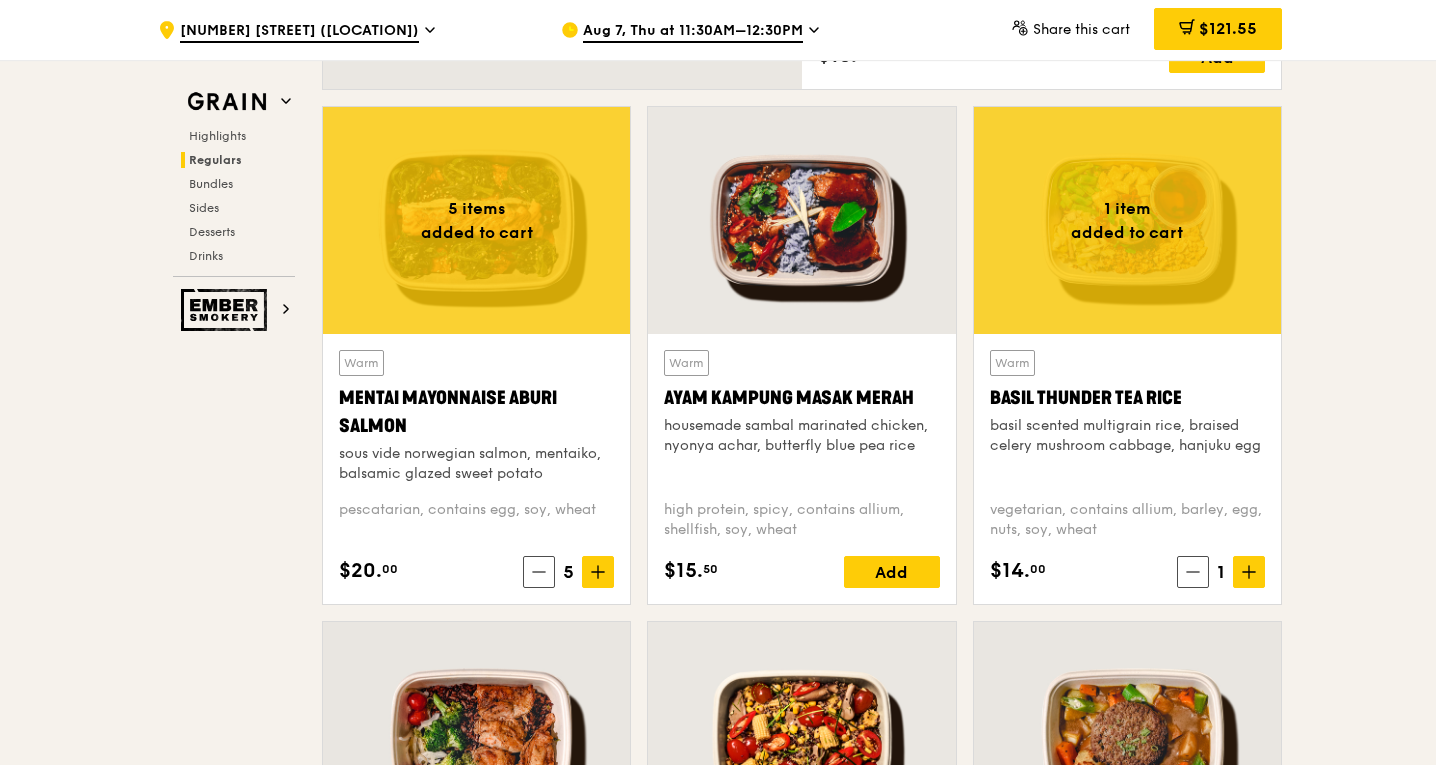 click at bounding box center [1249, 572] 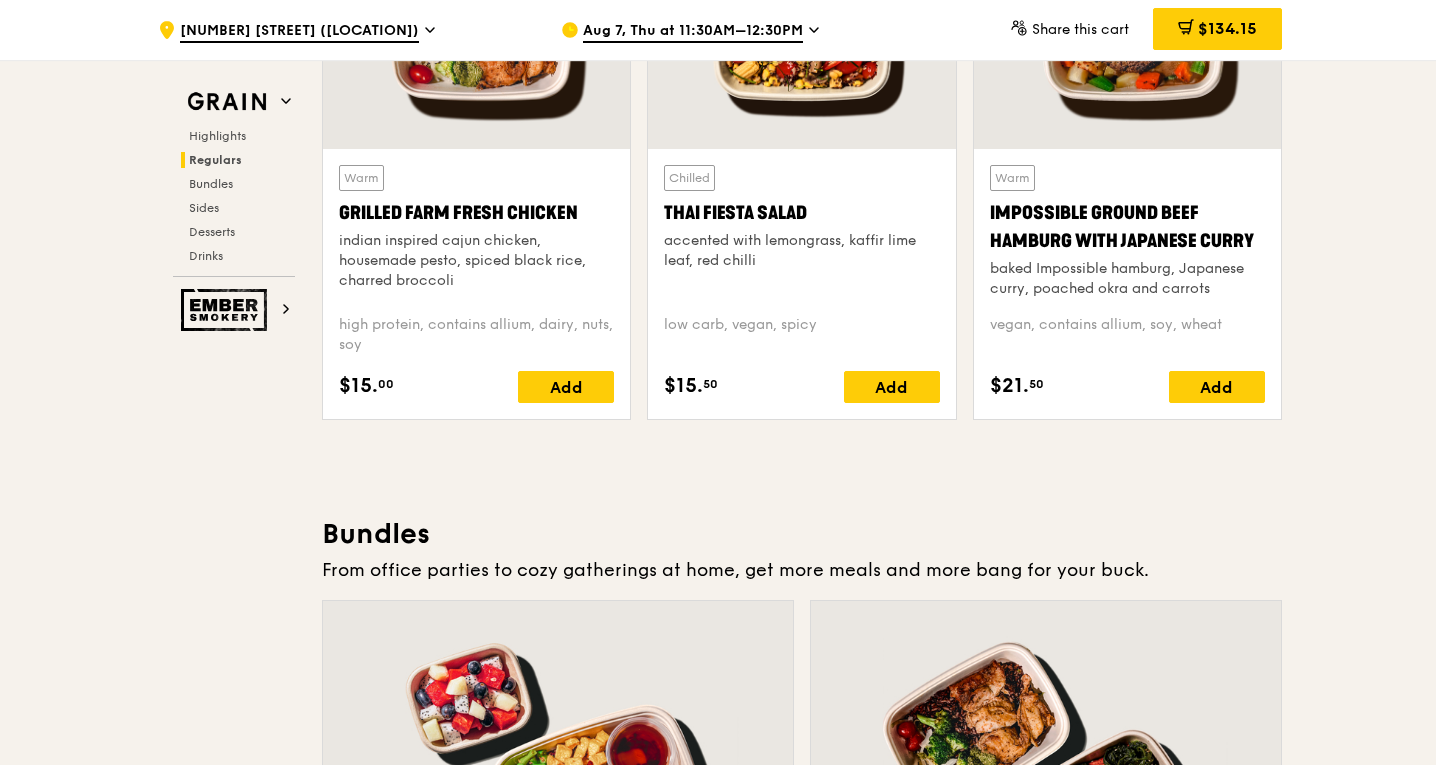 scroll, scrollTop: 2180, scrollLeft: 0, axis: vertical 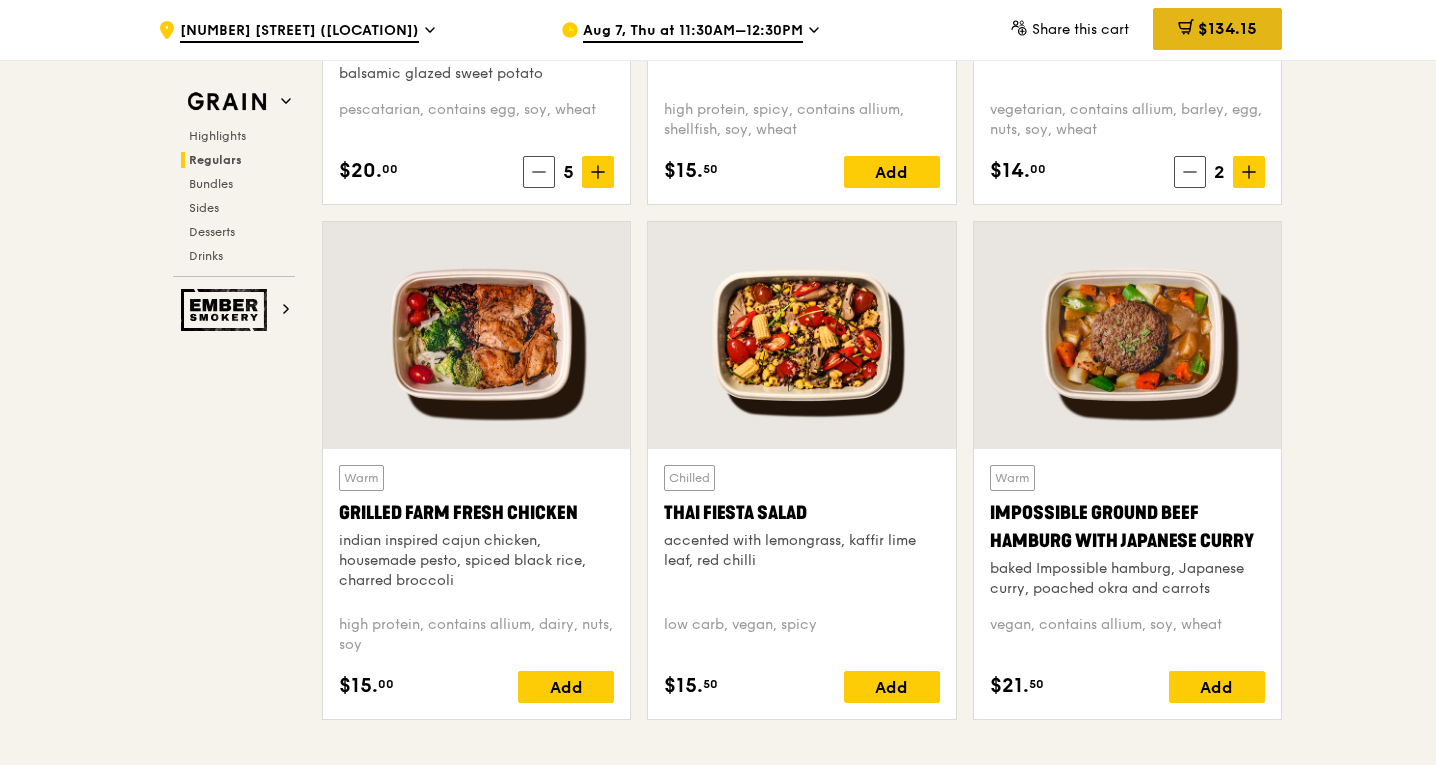 click on "$134.15" at bounding box center (1217, 29) 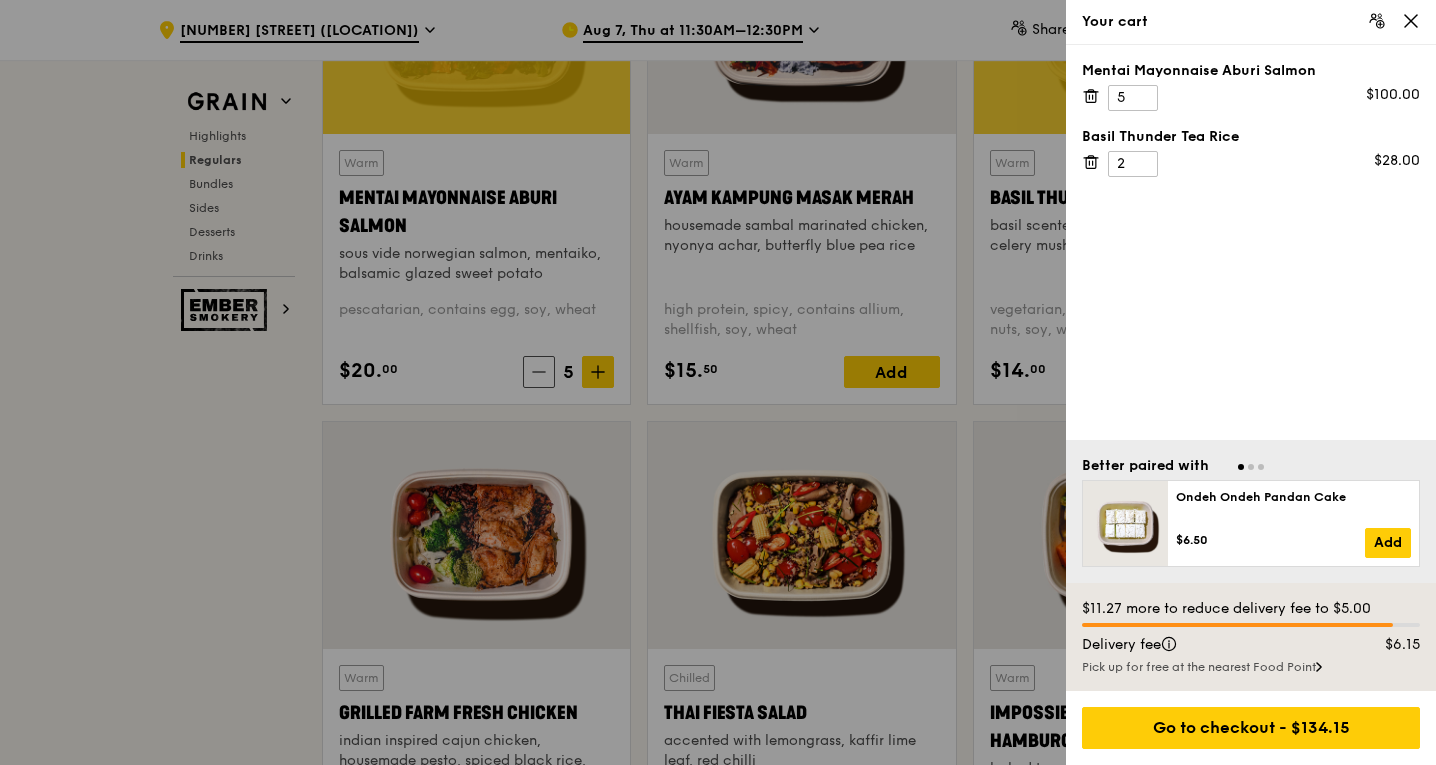 scroll, scrollTop: 1780, scrollLeft: 0, axis: vertical 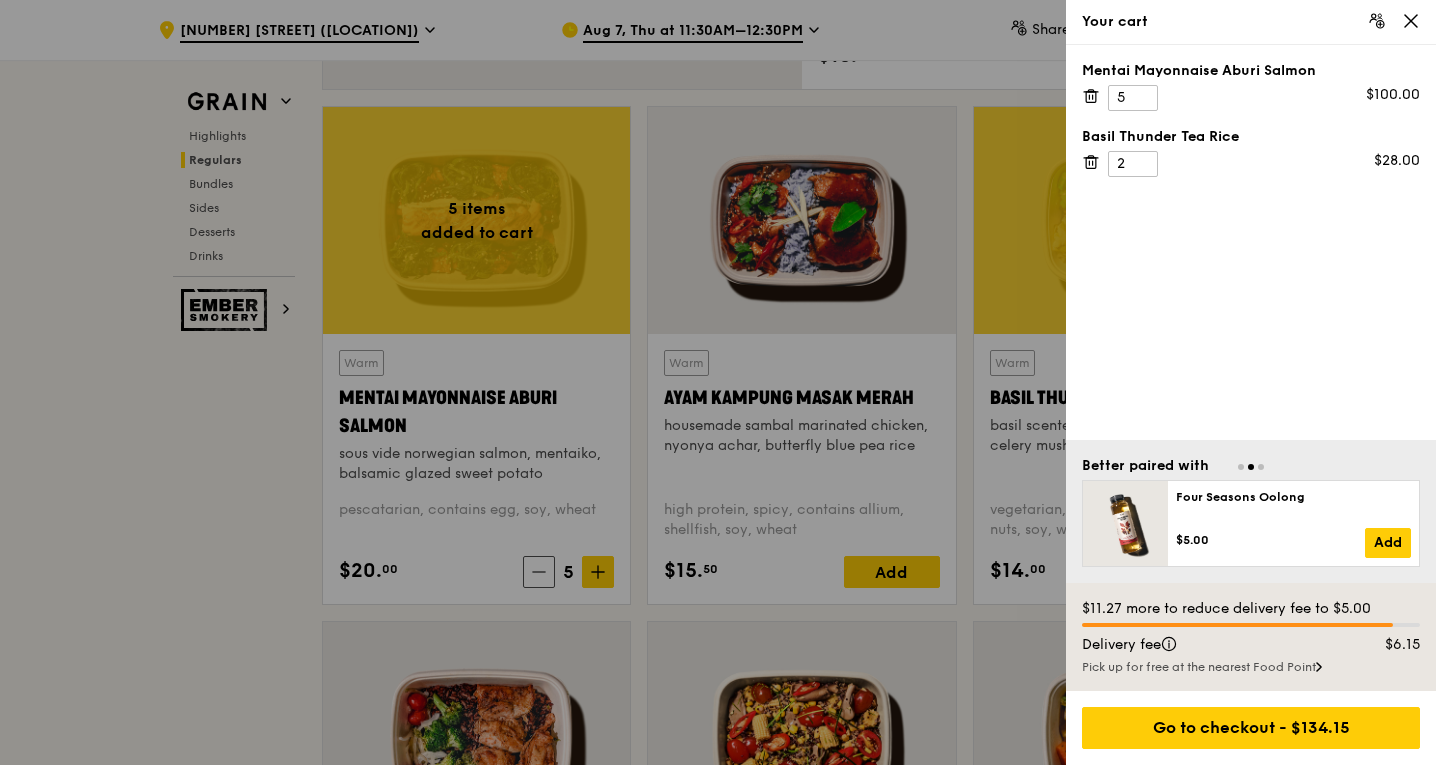 click on "Mentai Mayonnaise Aburi Salmon
5
$100.00
Basil Thunder Tea Rice
2
$28.00" at bounding box center [1251, 242] 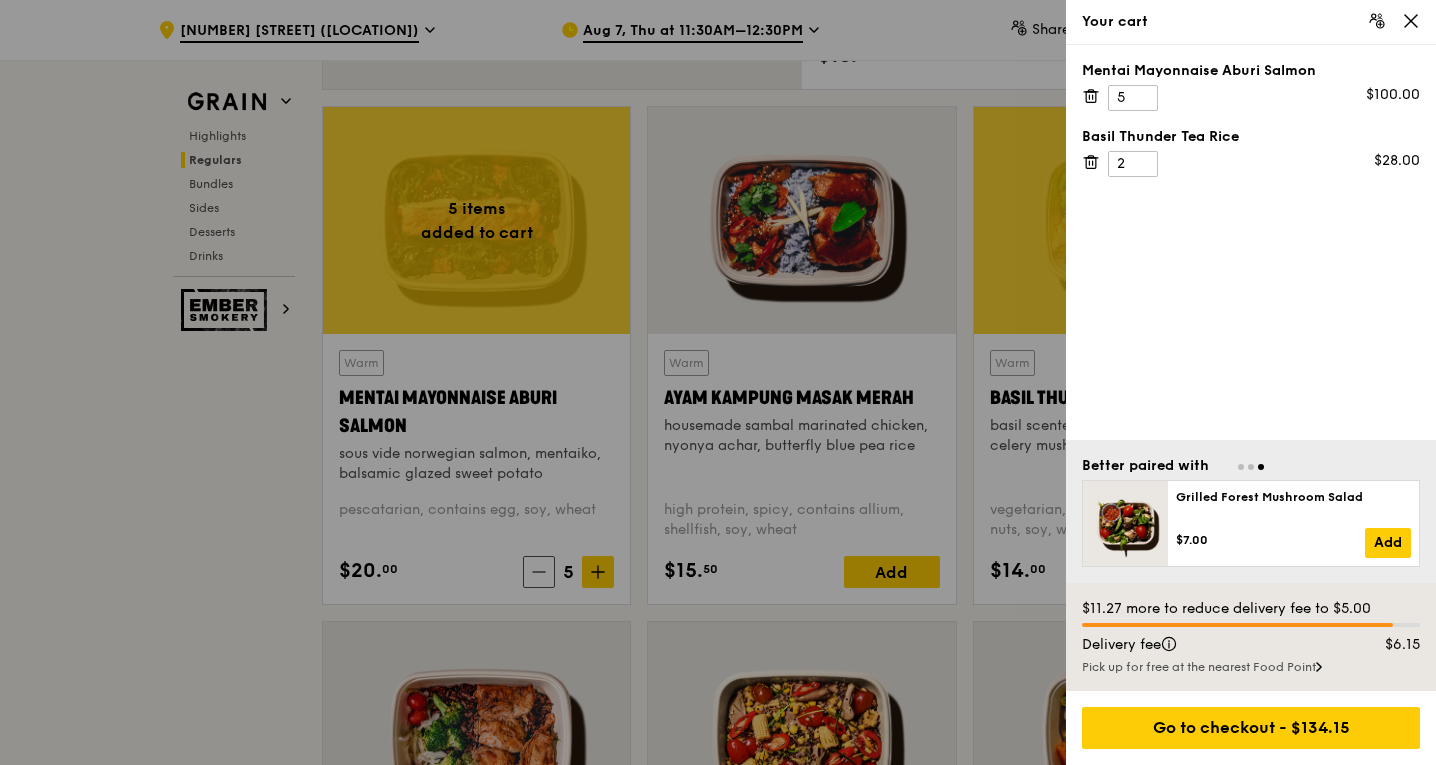 scroll, scrollTop: 1480, scrollLeft: 0, axis: vertical 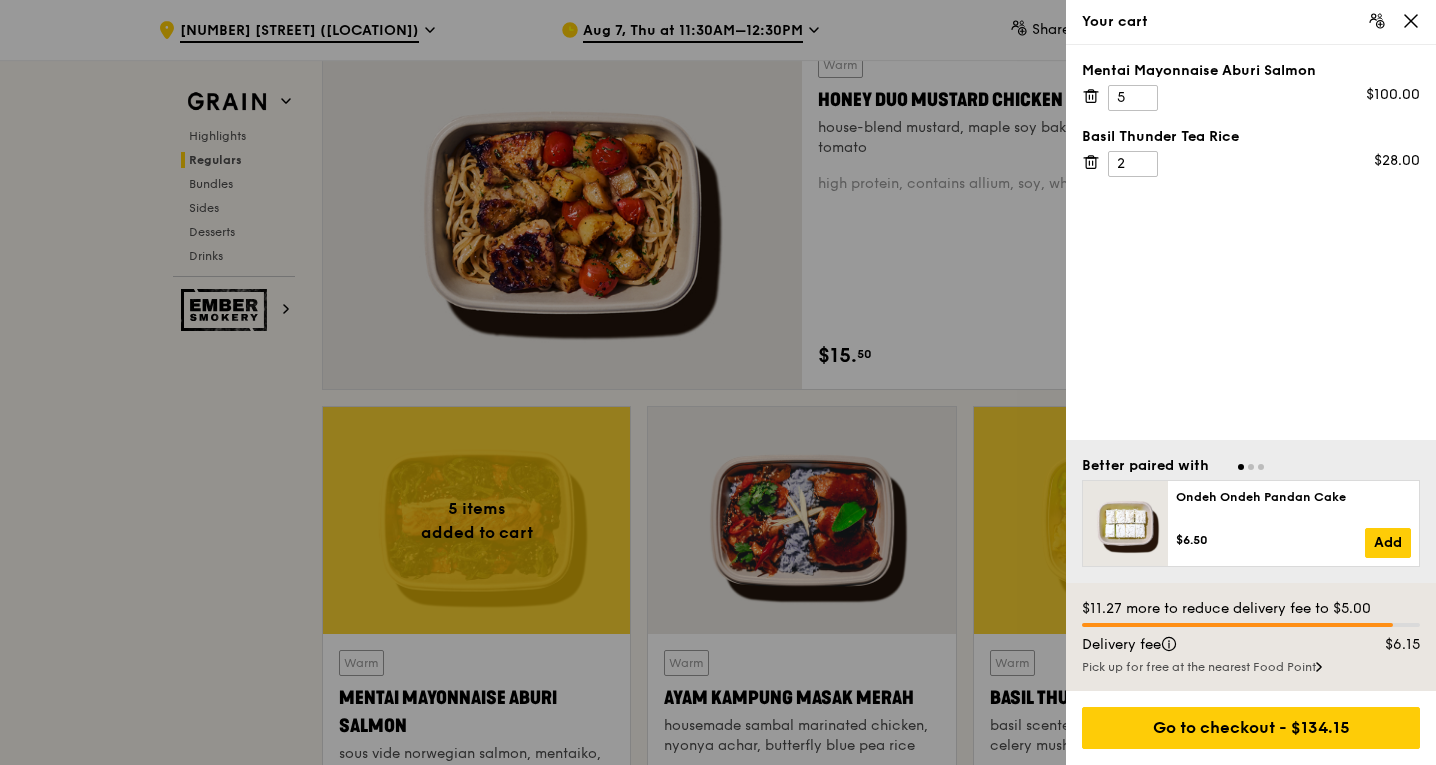 click at bounding box center (718, 382) 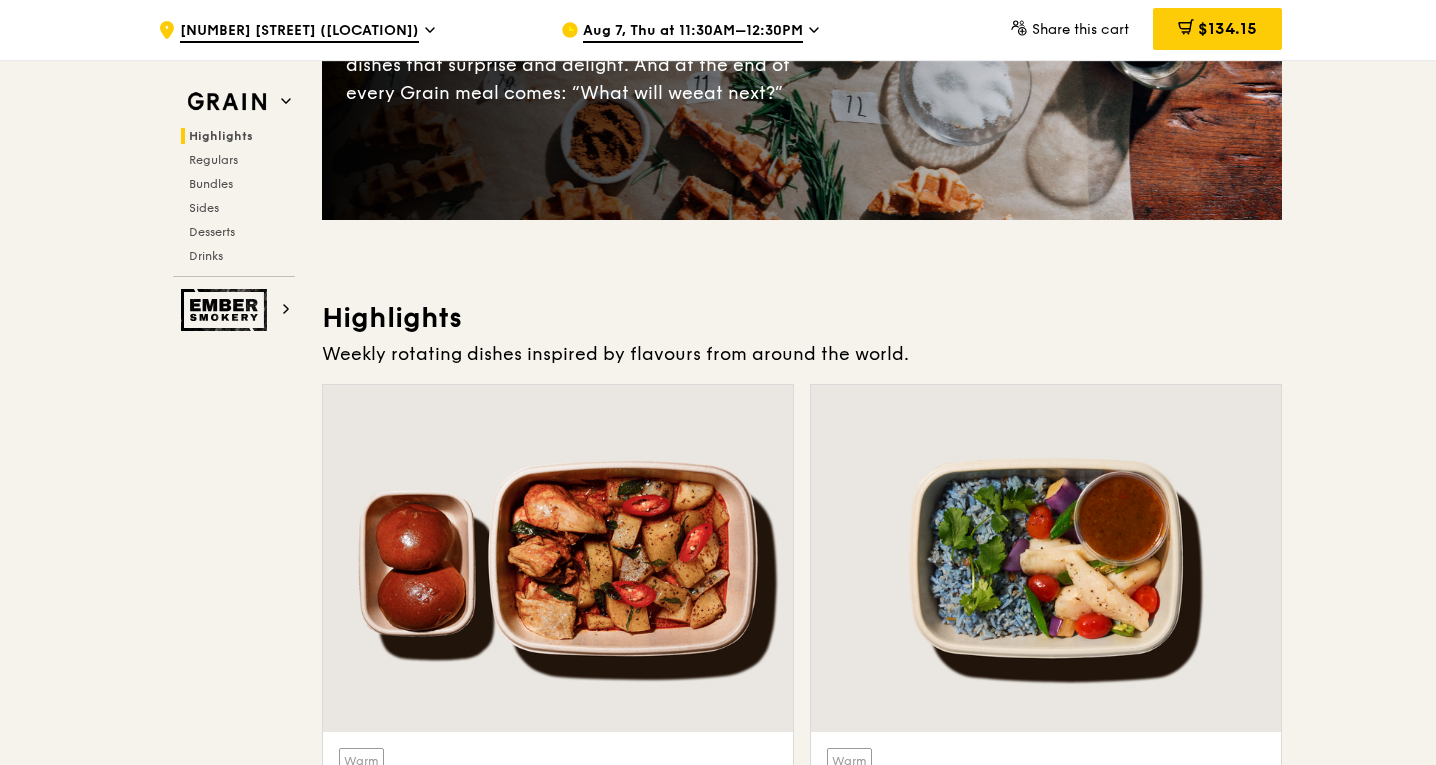scroll, scrollTop: 0, scrollLeft: 0, axis: both 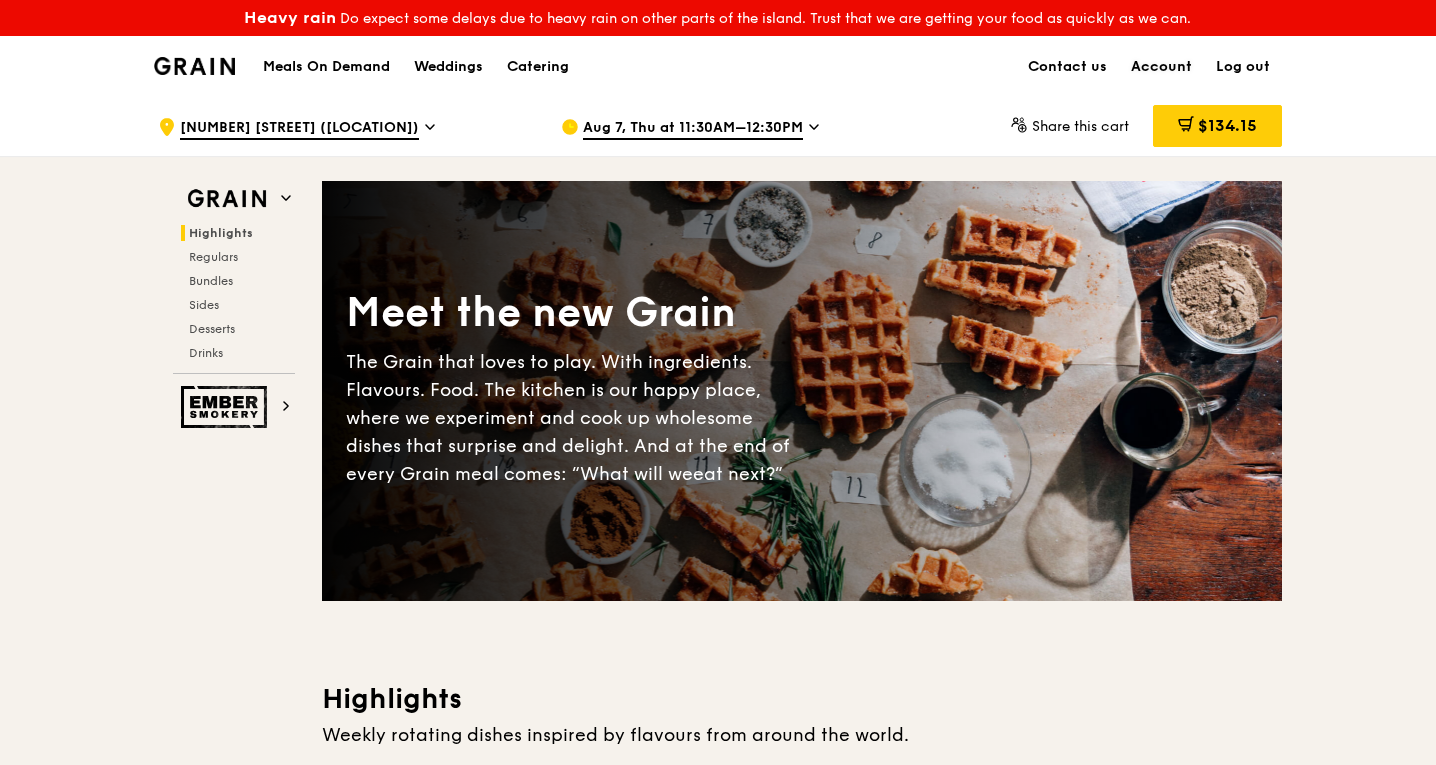 click on "Account" at bounding box center (1161, 67) 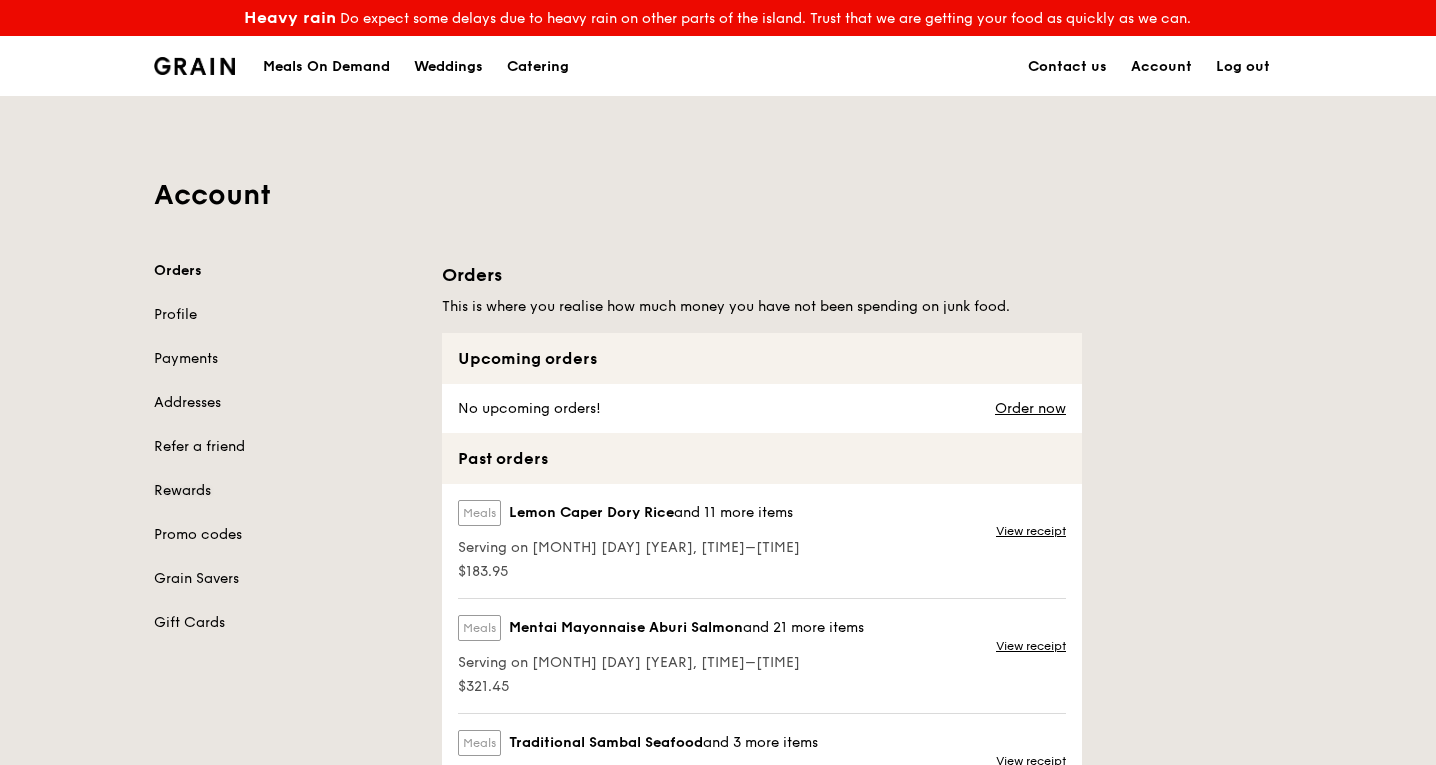 click on "Rewards" at bounding box center (286, 491) 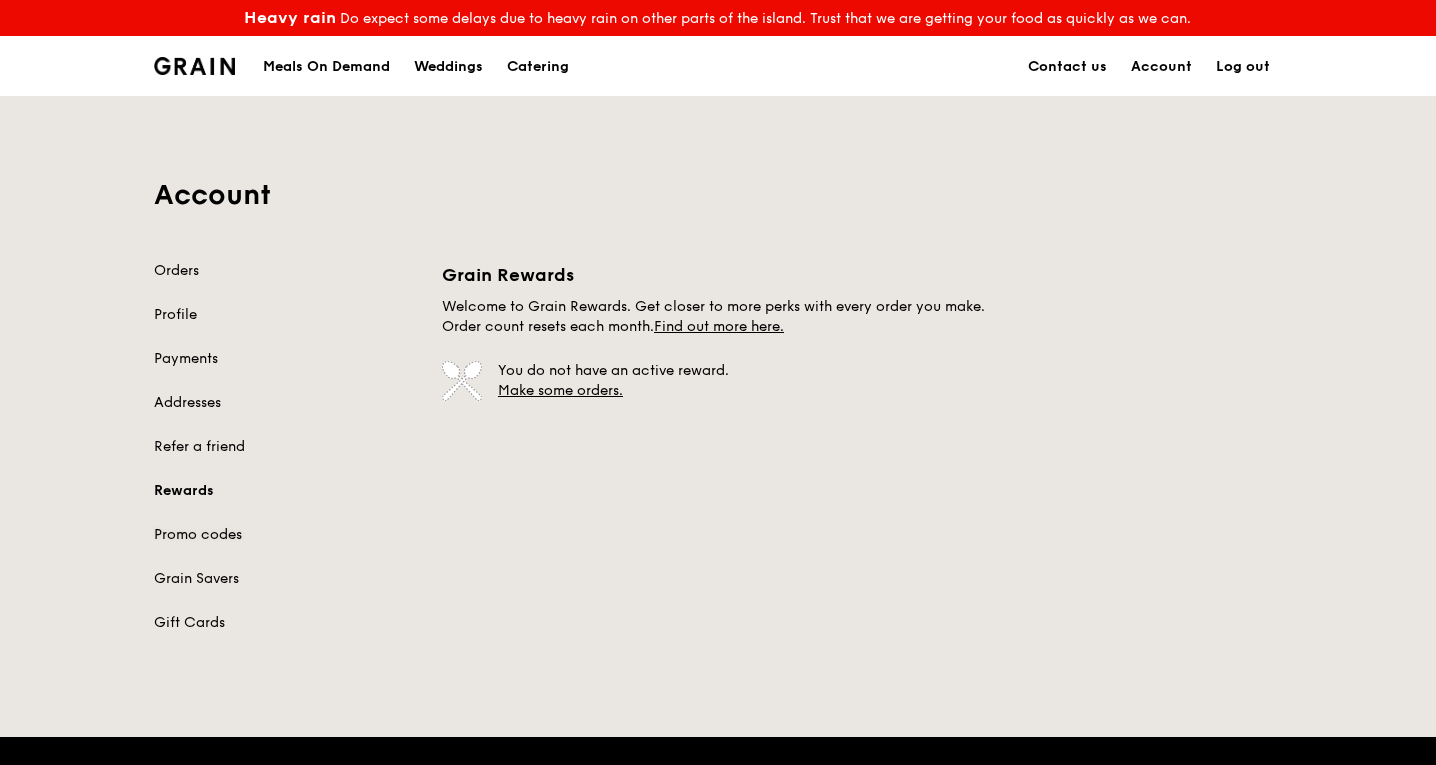 click on "Promo codes" at bounding box center [286, 535] 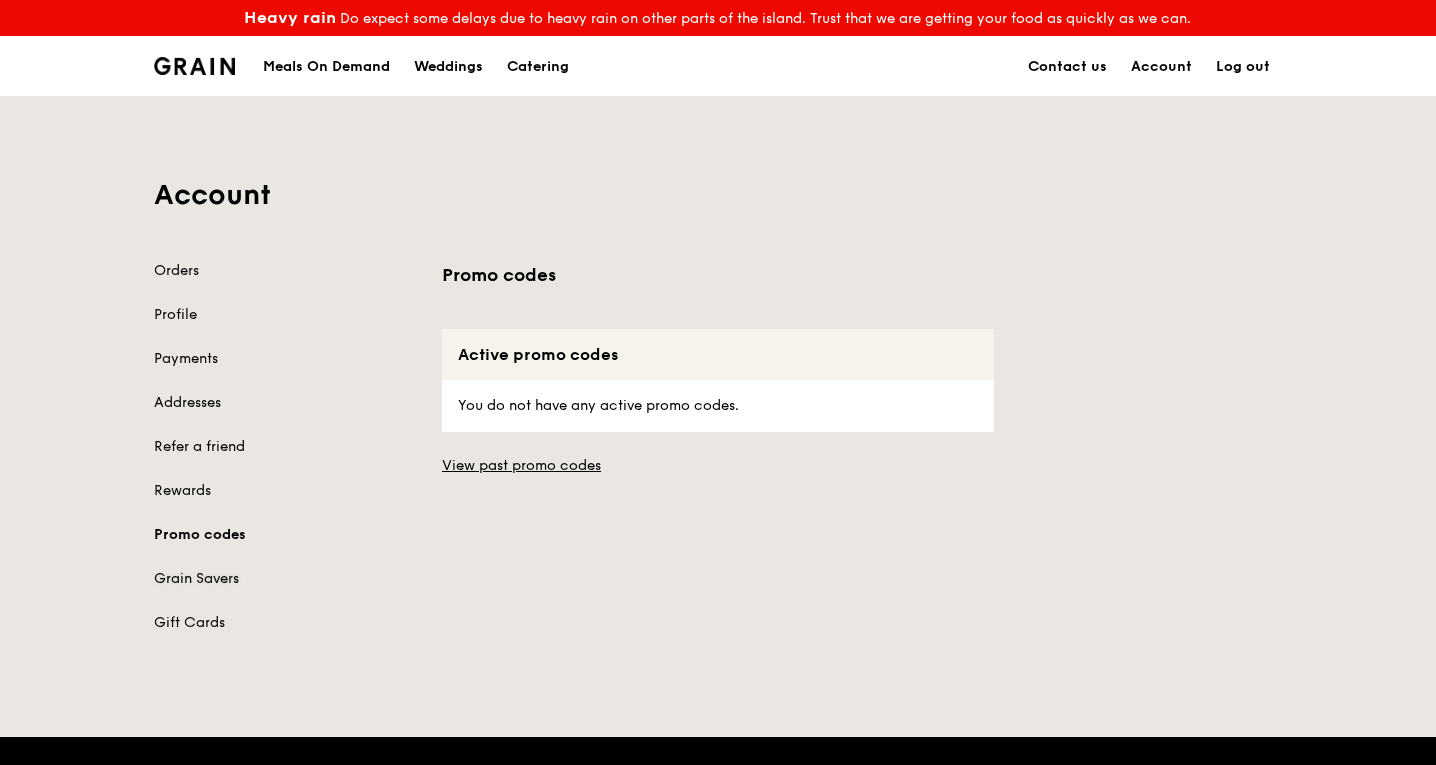 click on "Grain Savers" at bounding box center (286, 579) 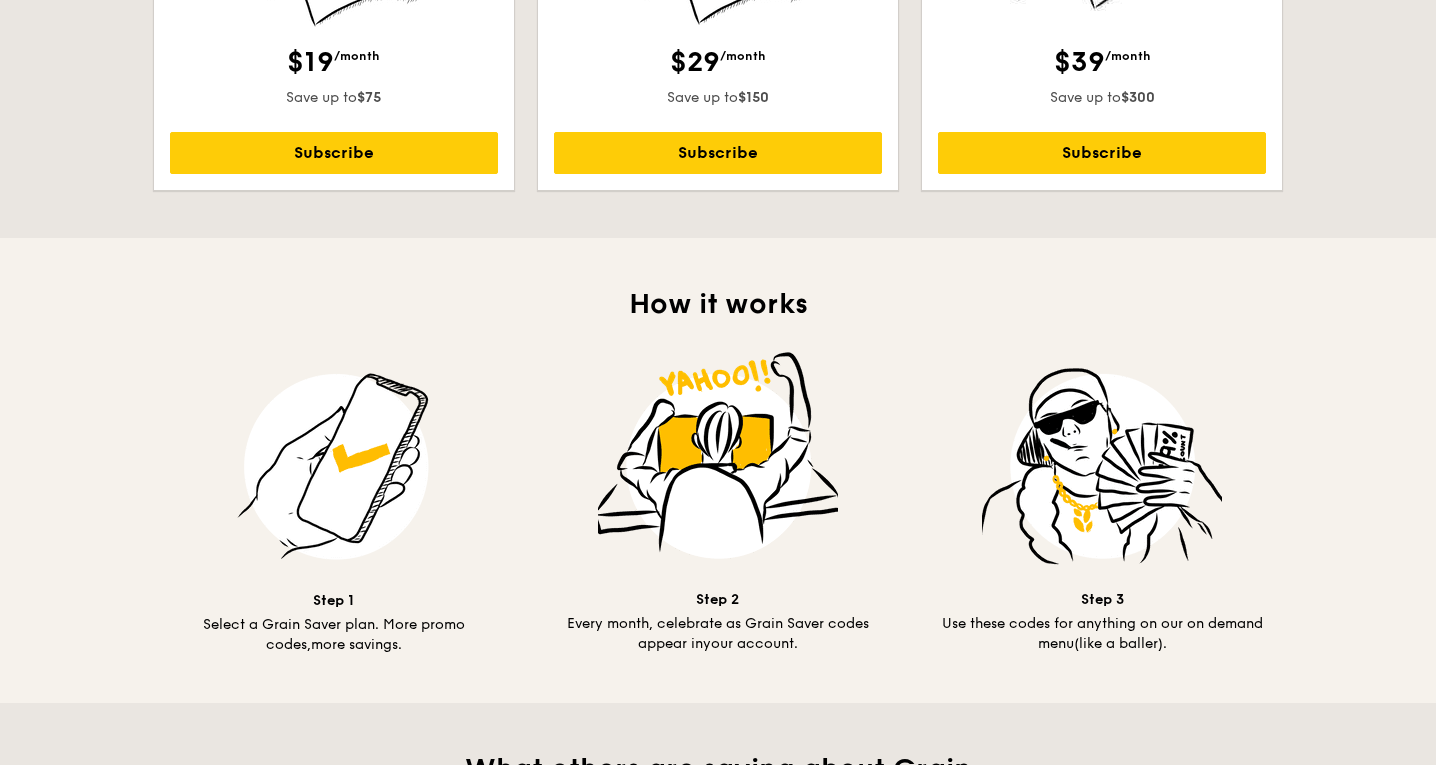 scroll, scrollTop: 400, scrollLeft: 0, axis: vertical 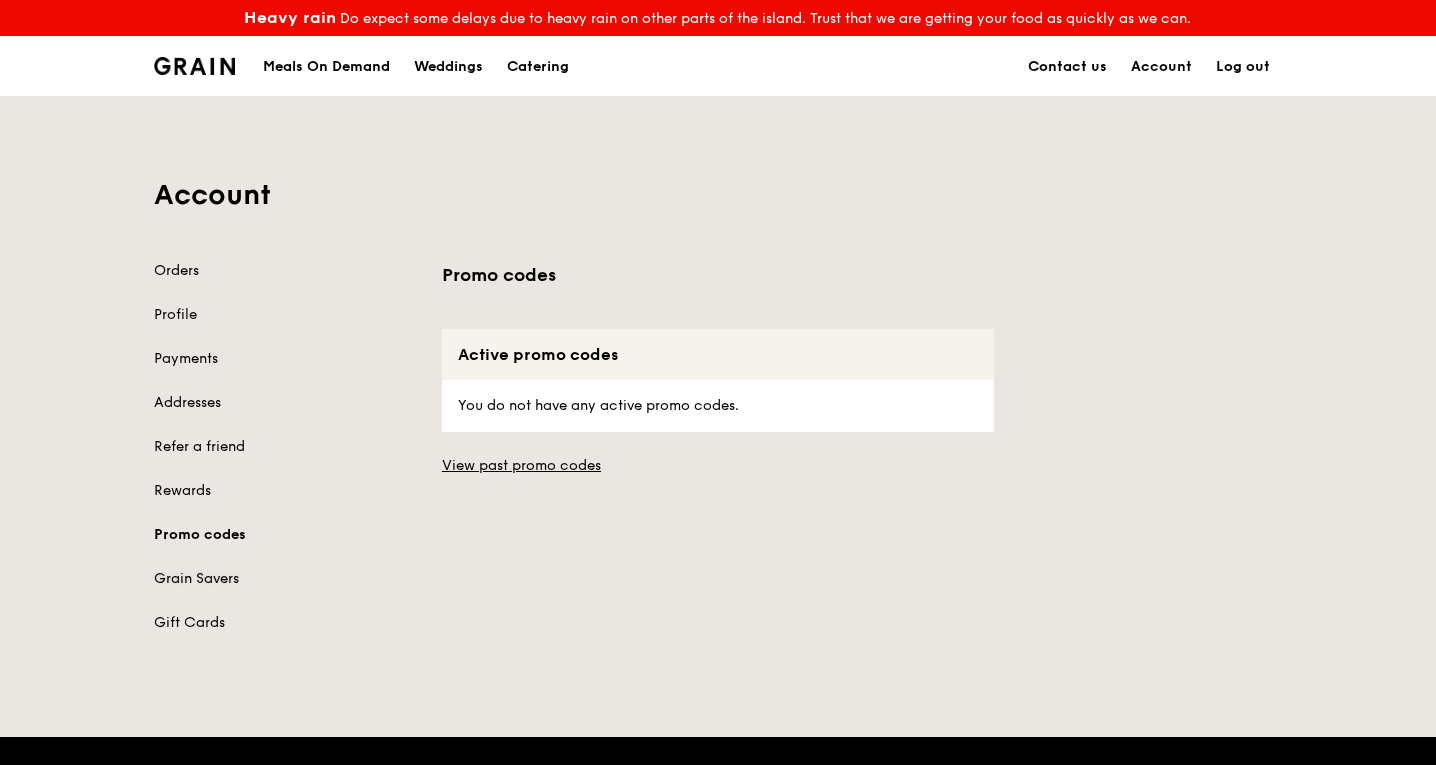 click on "Grain Savers" at bounding box center (286, 579) 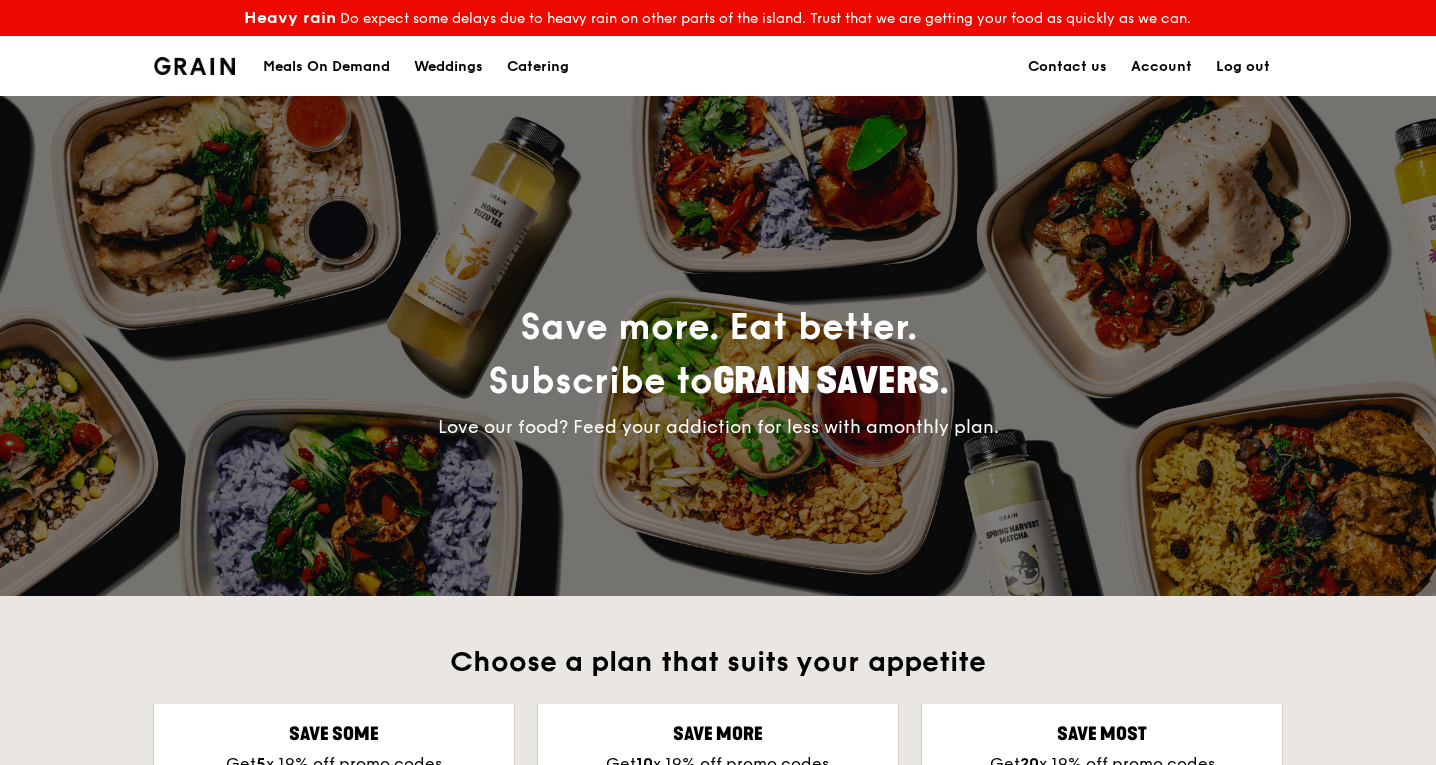 scroll, scrollTop: 300, scrollLeft: 0, axis: vertical 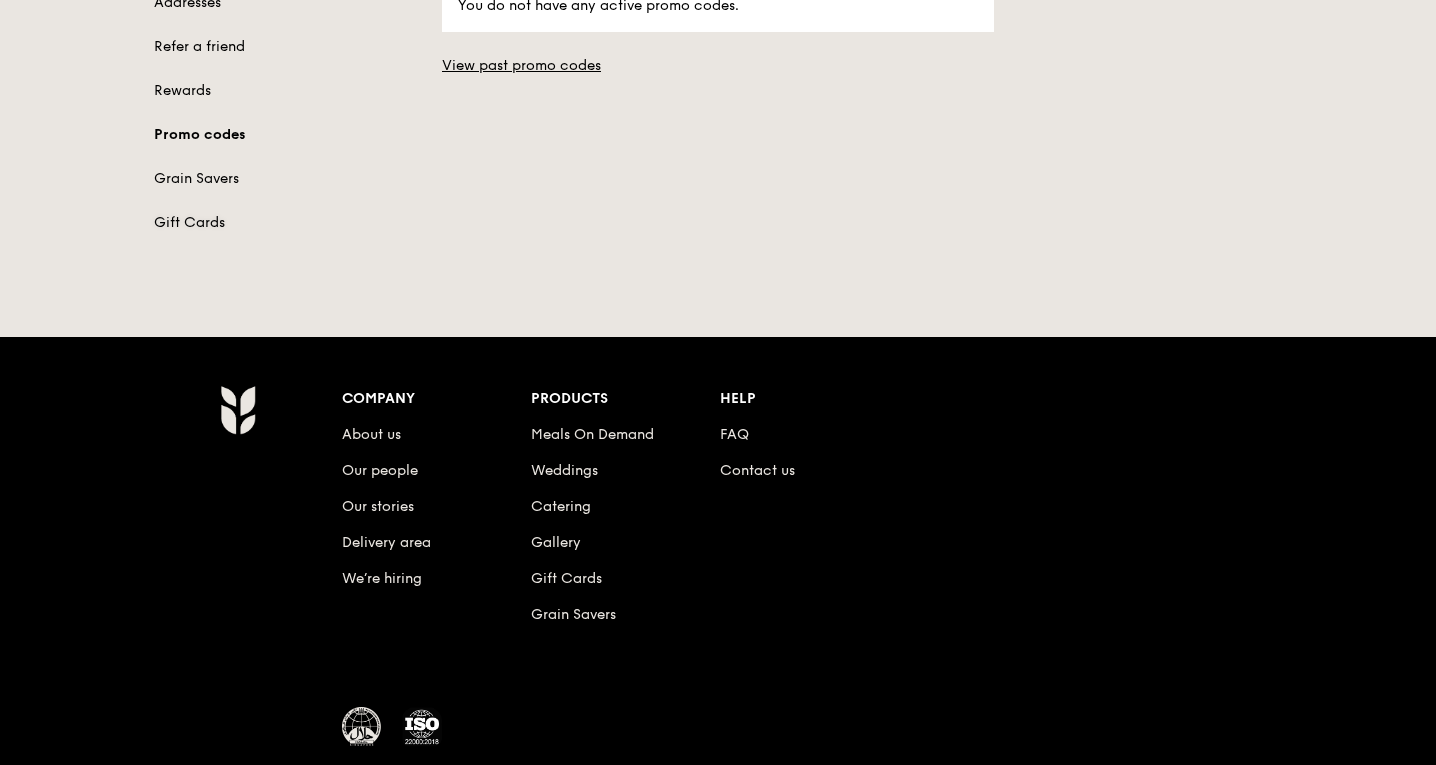click on "Gift Cards" at bounding box center [286, 223] 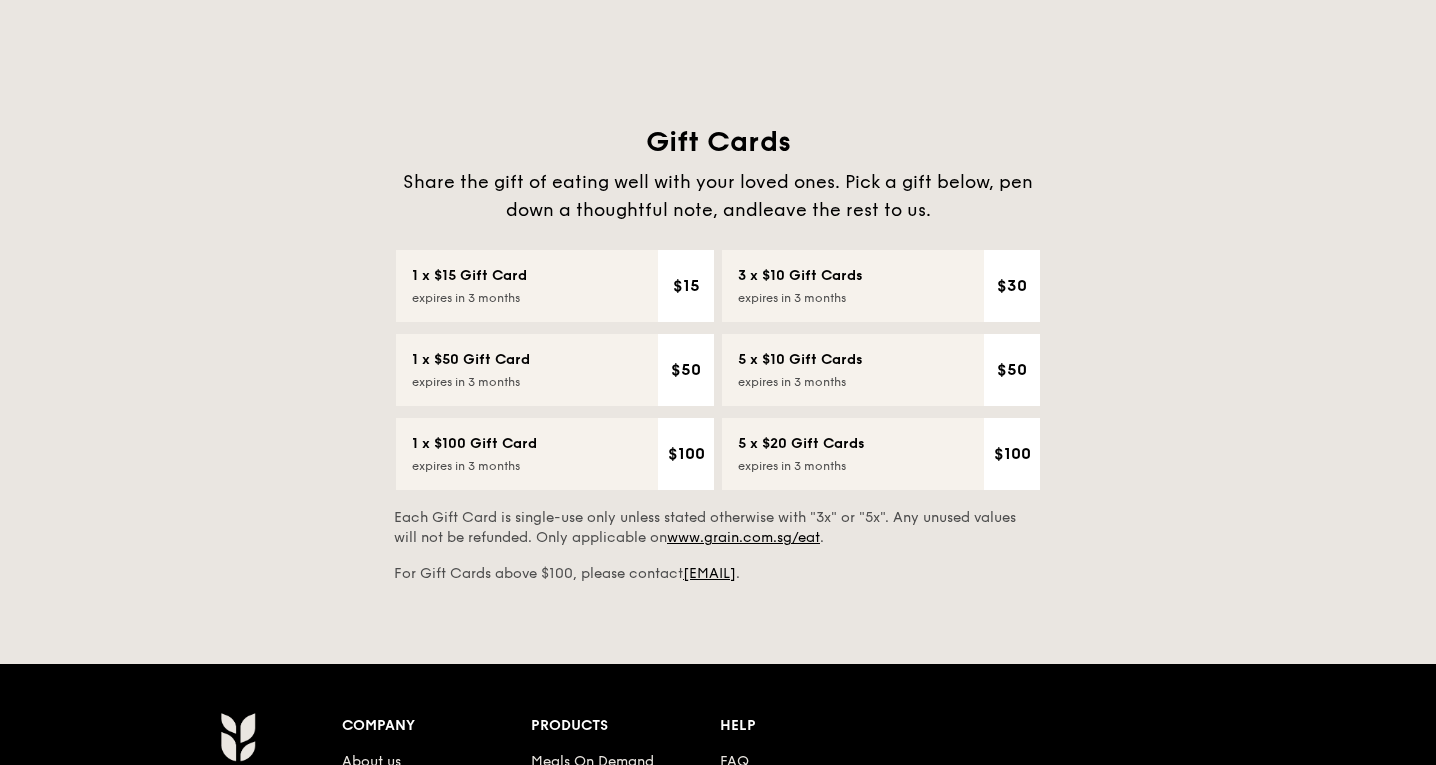 scroll, scrollTop: 0, scrollLeft: 0, axis: both 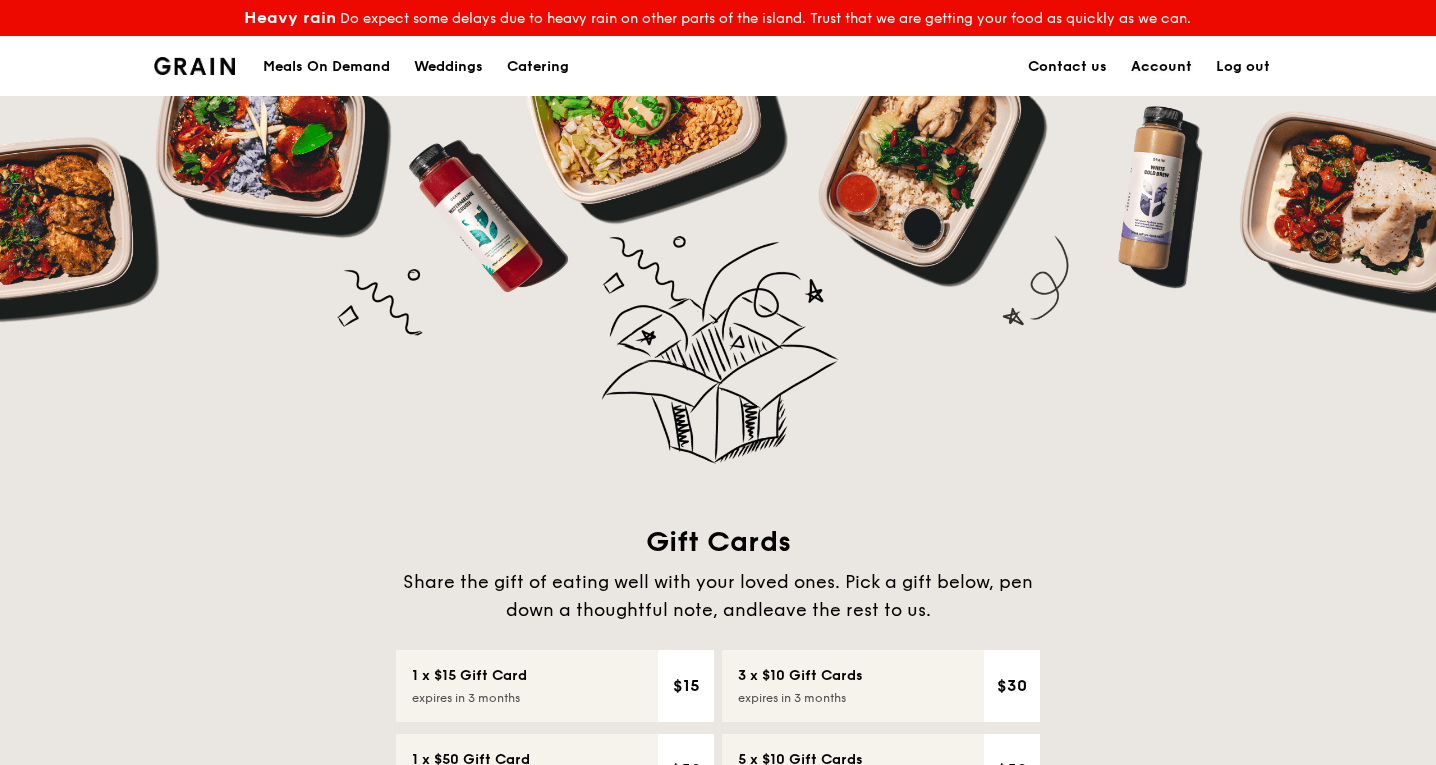 click on "Account" at bounding box center [1161, 67] 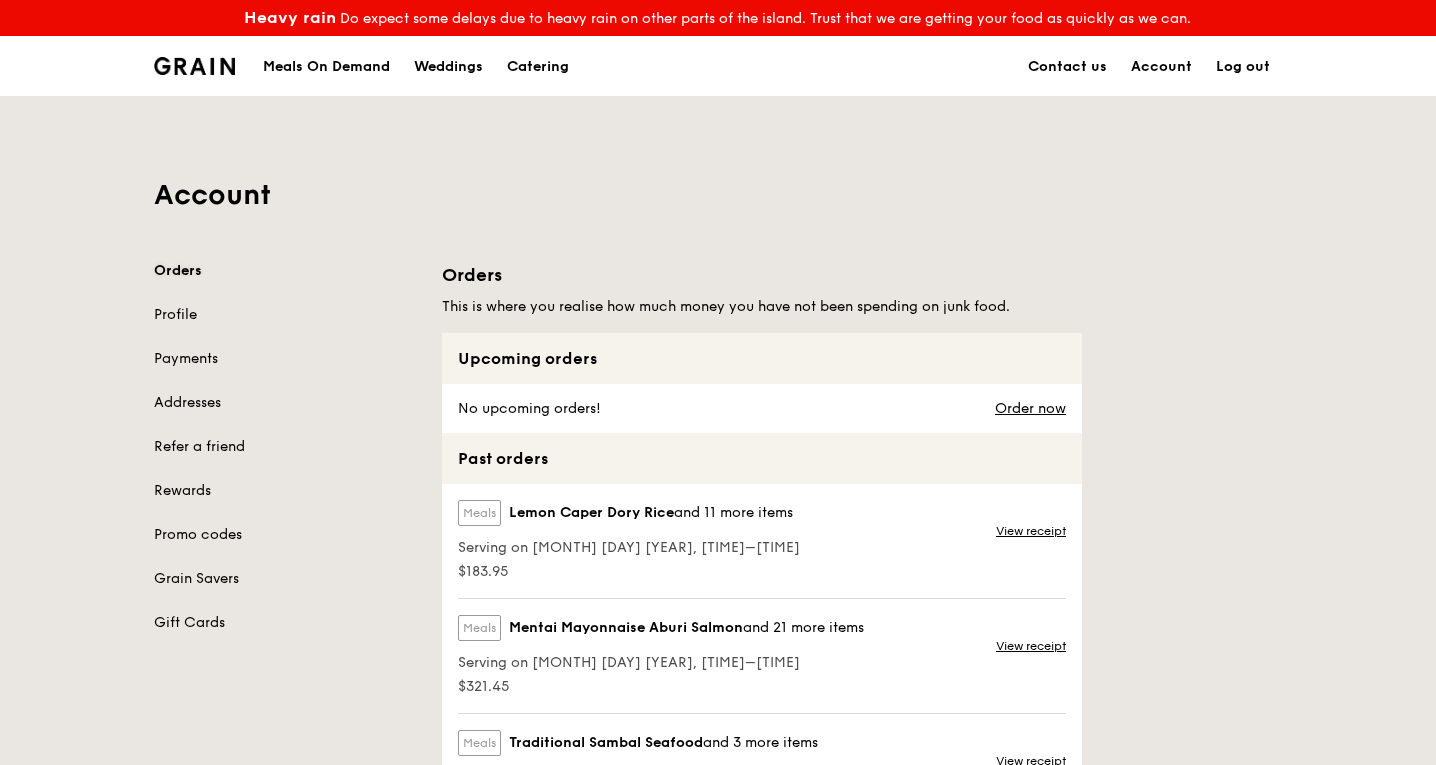 click on "Orders" at bounding box center (286, 271) 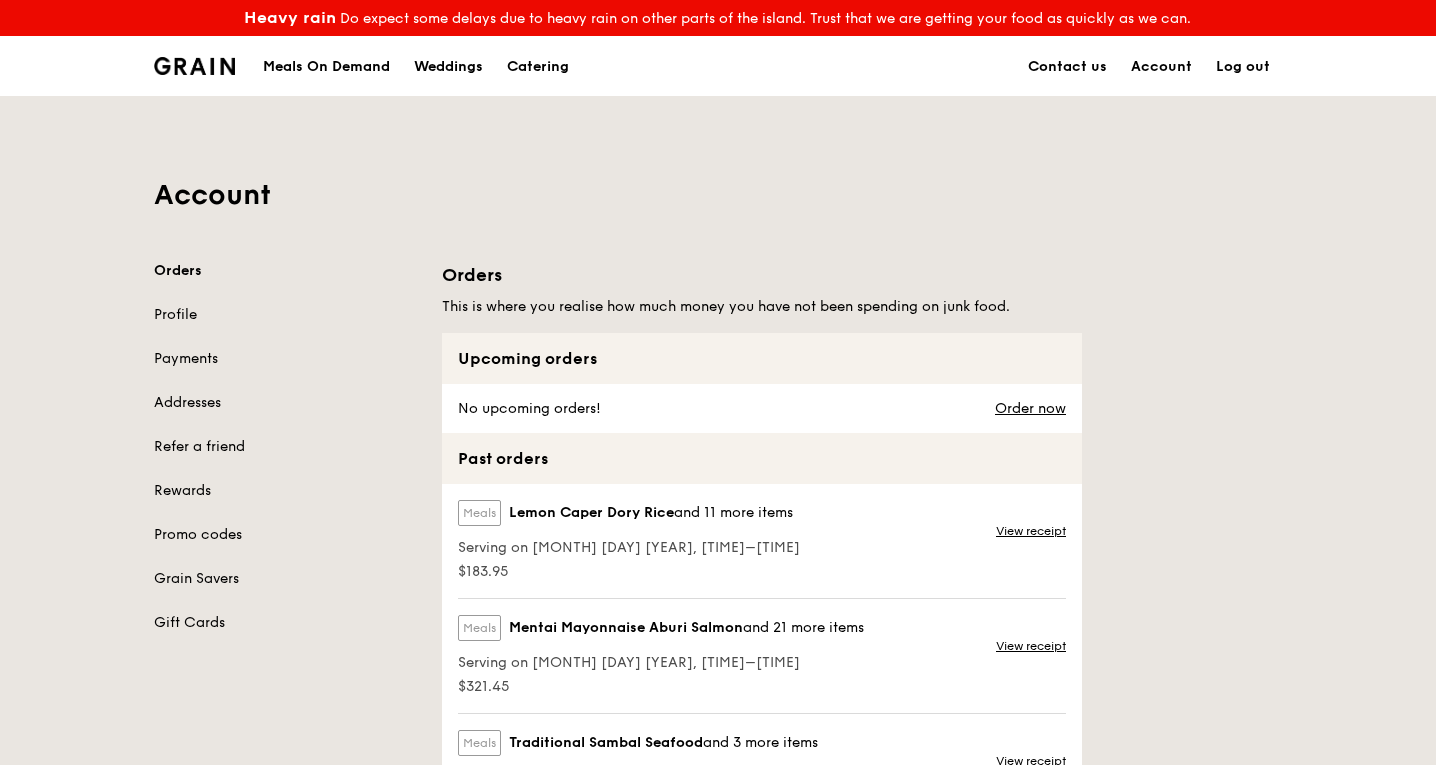 click on "Meals On Demand" at bounding box center (326, 67) 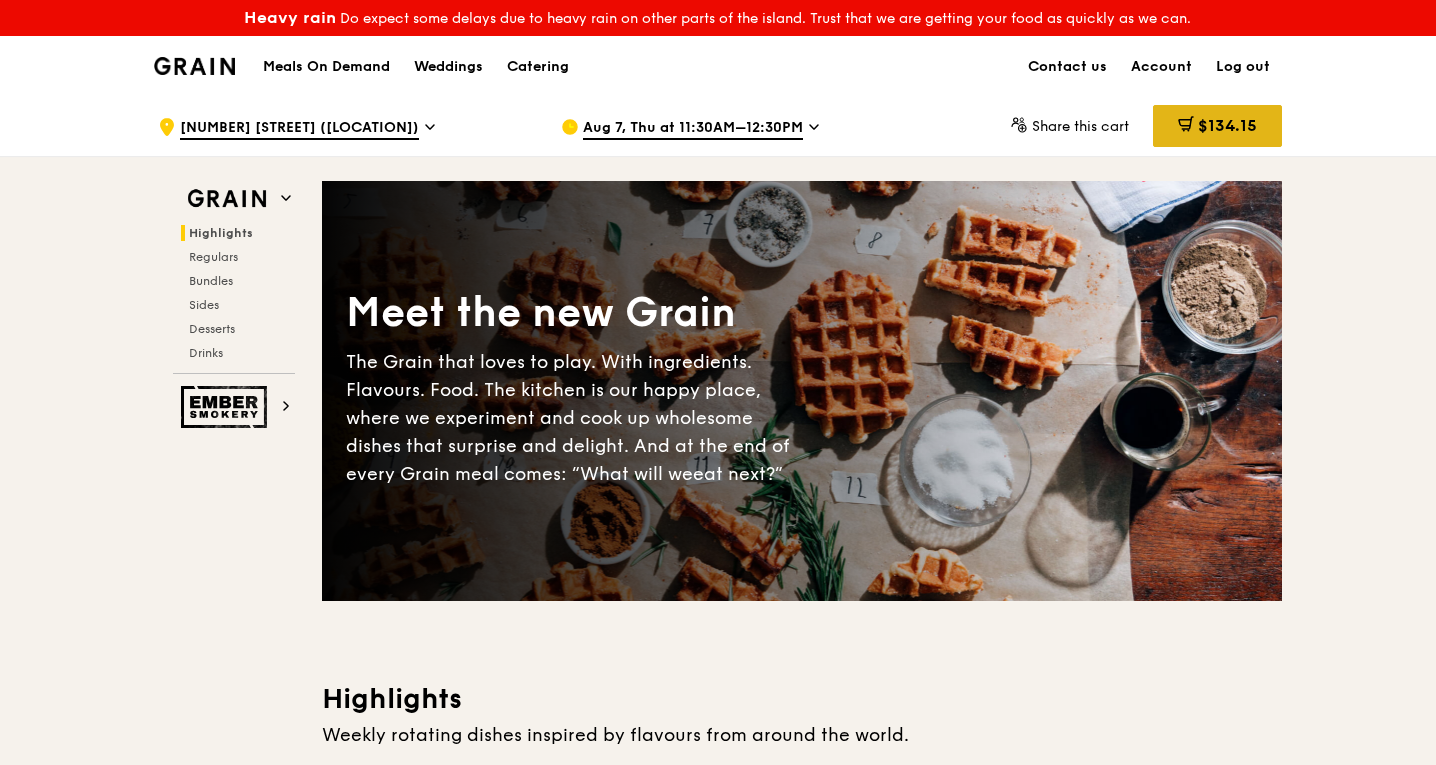 click on "$134.15" at bounding box center [1227, 125] 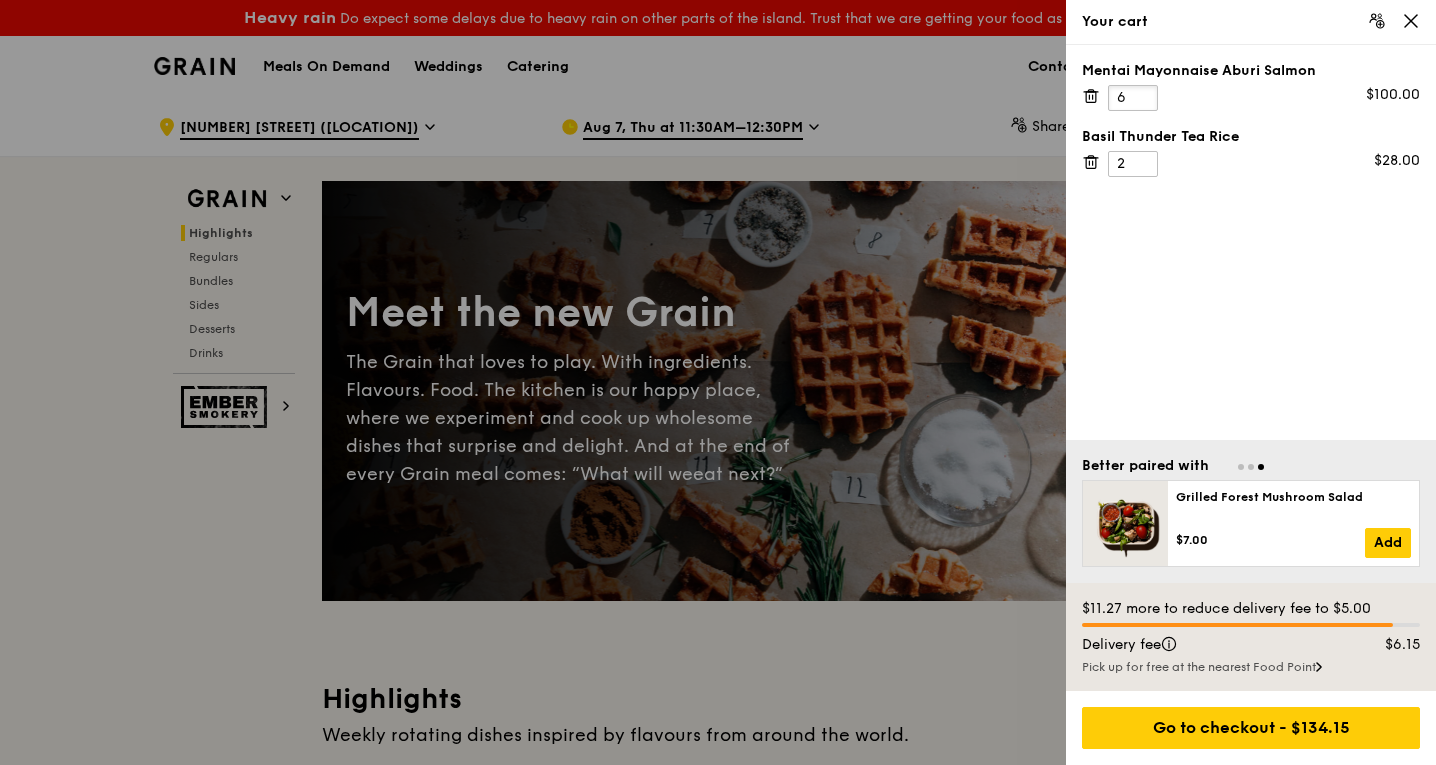 type on "6" 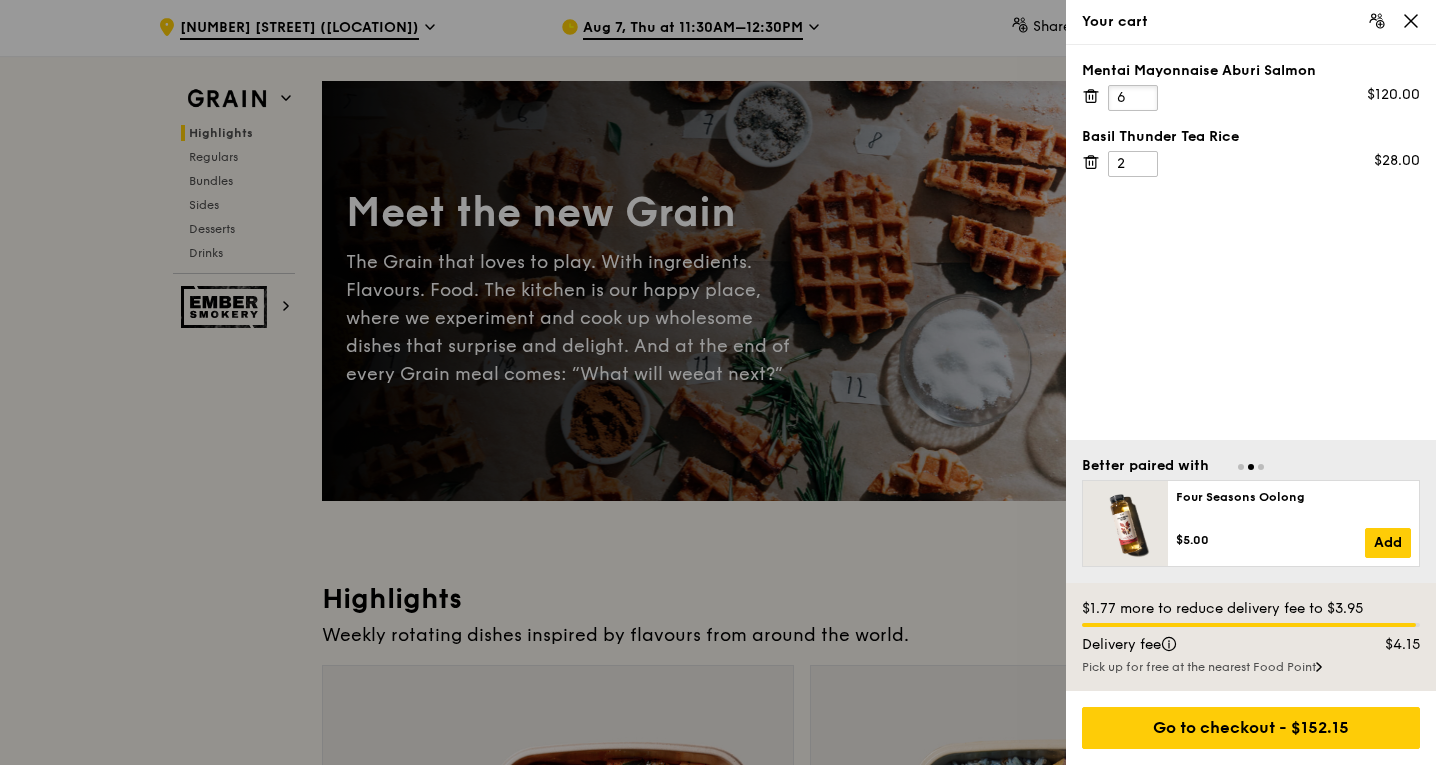 scroll, scrollTop: 0, scrollLeft: 0, axis: both 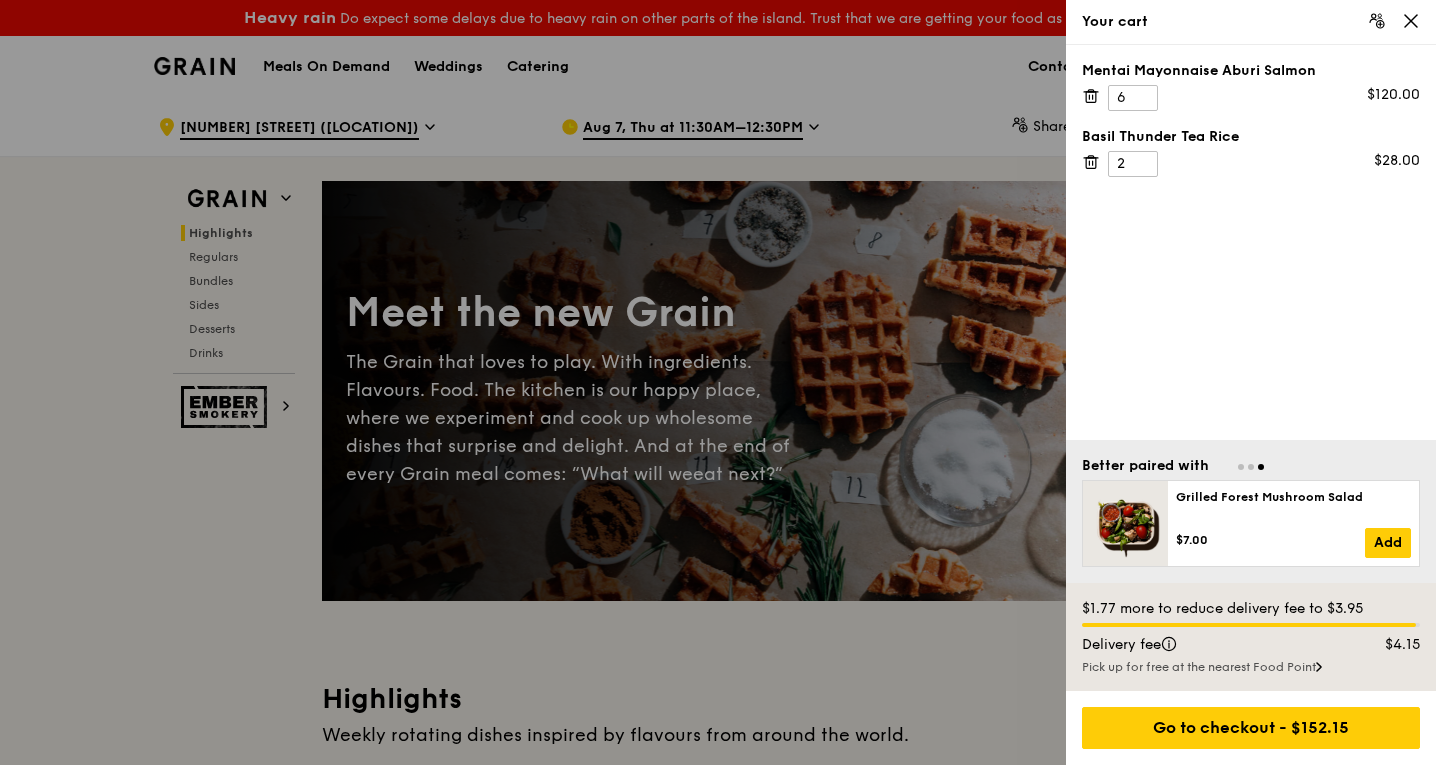 click at bounding box center [718, 382] 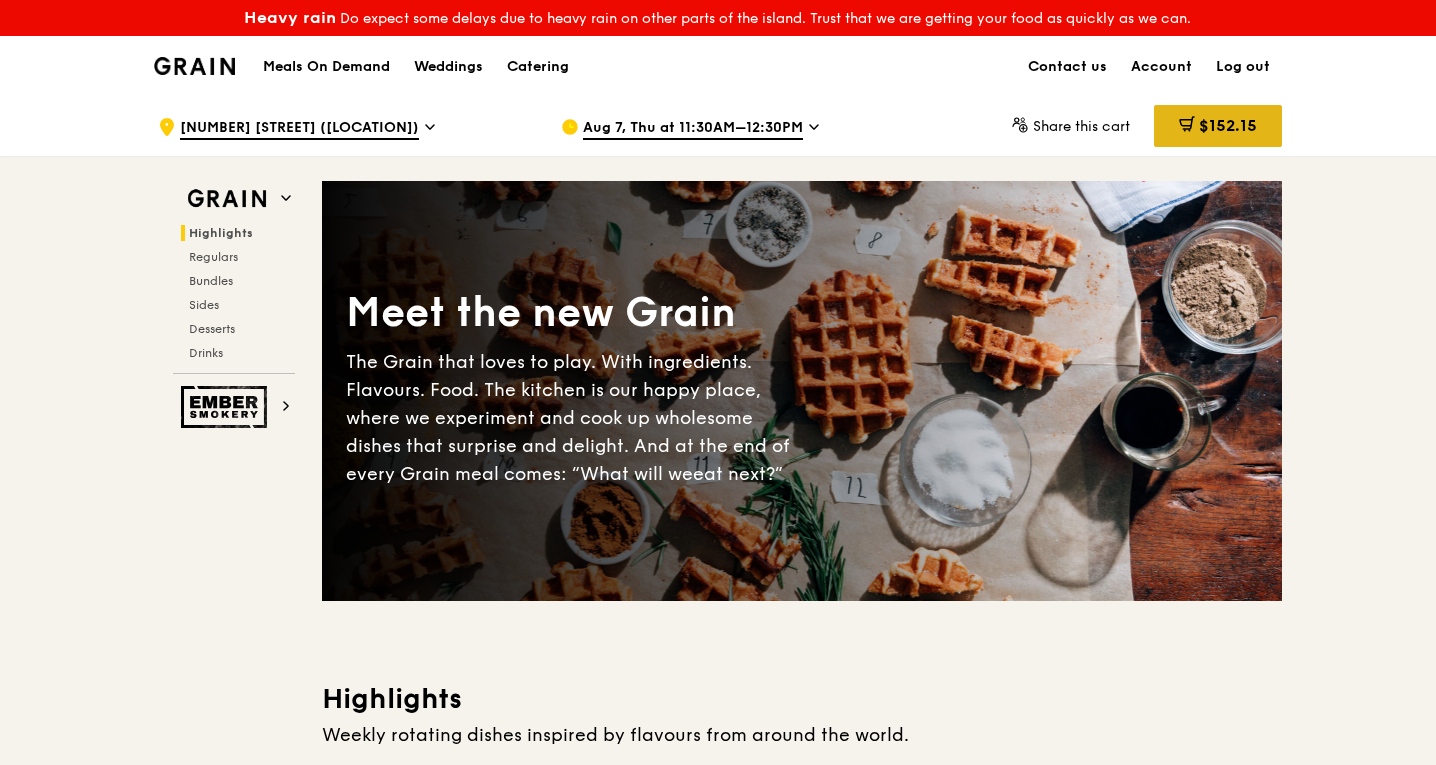 click on "$152.15" at bounding box center (1228, 125) 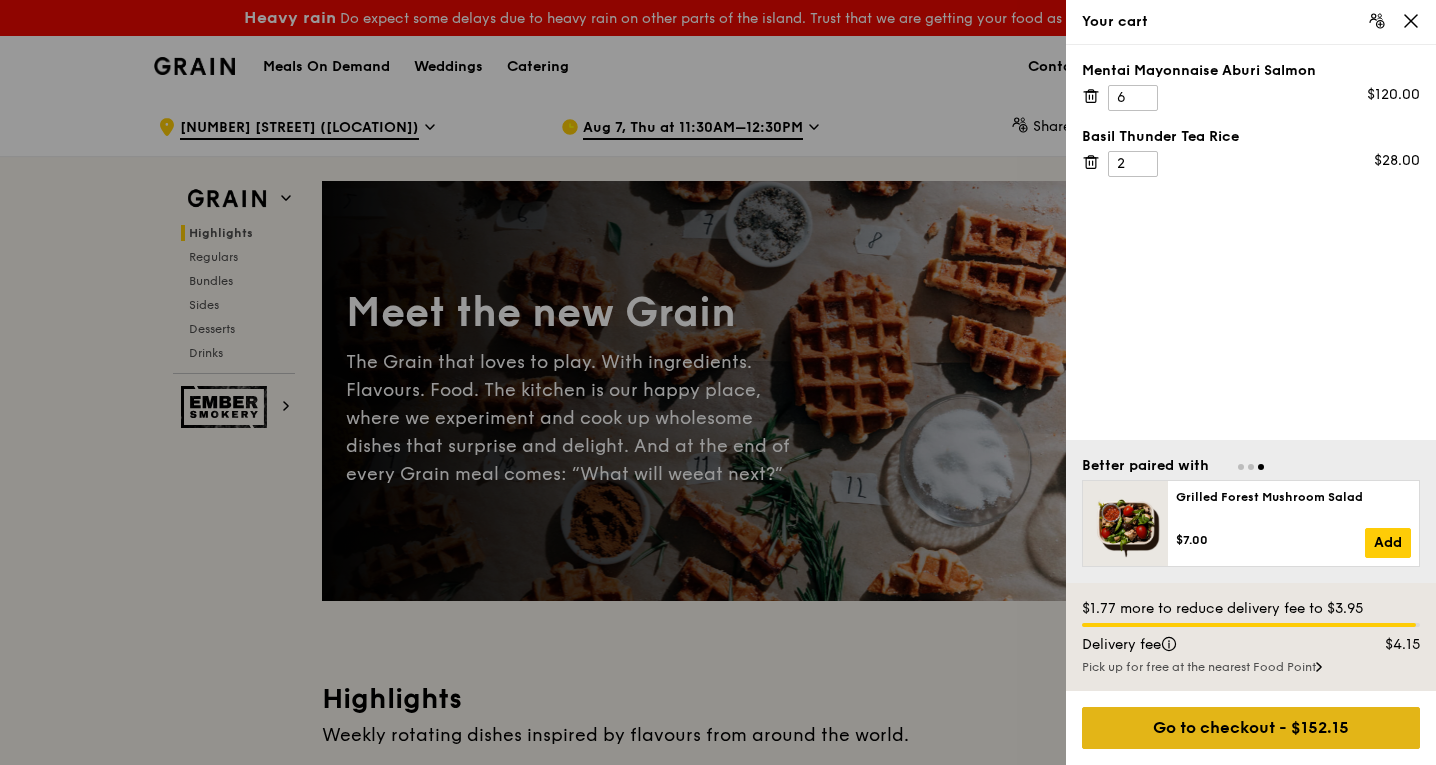 click on "Go to checkout - $152.15" at bounding box center (1251, 728) 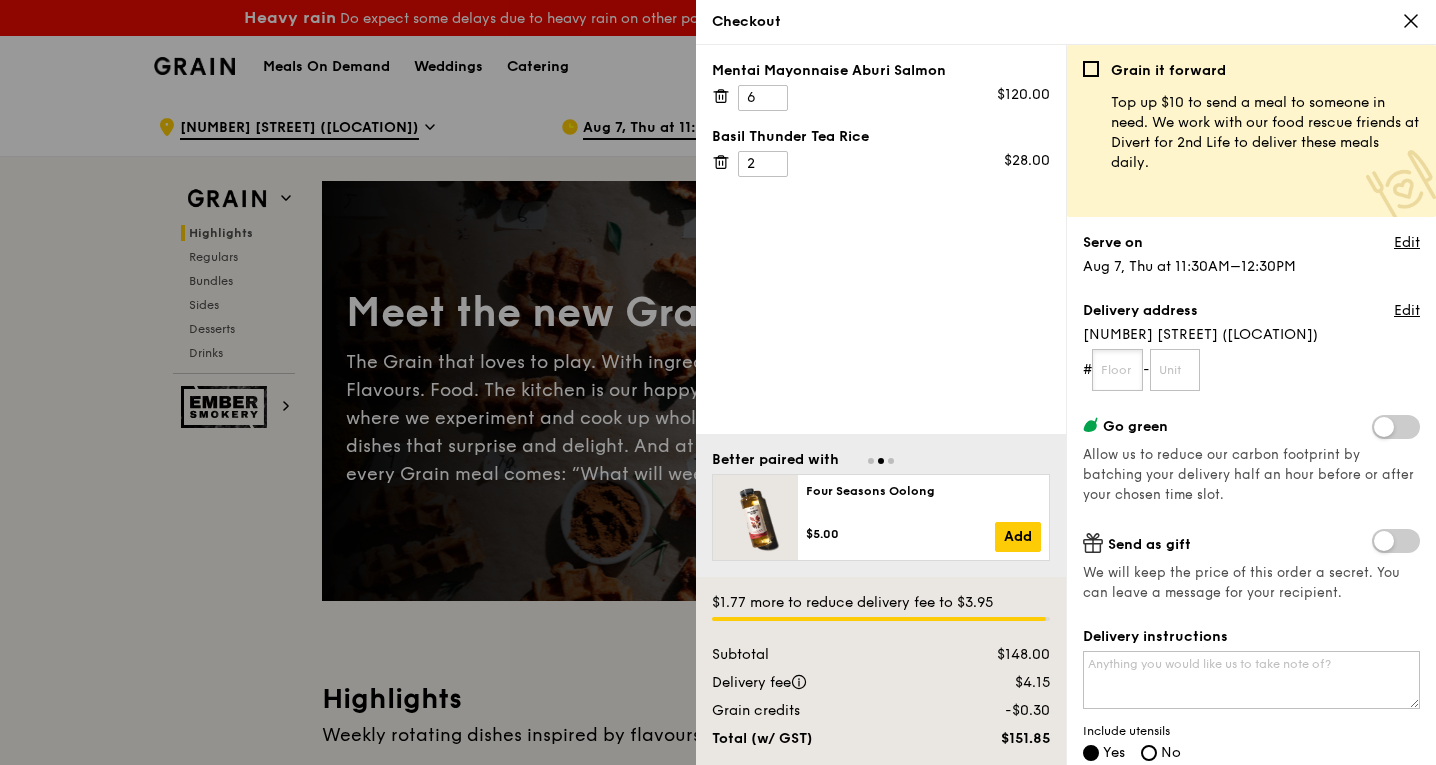click at bounding box center (1117, 370) 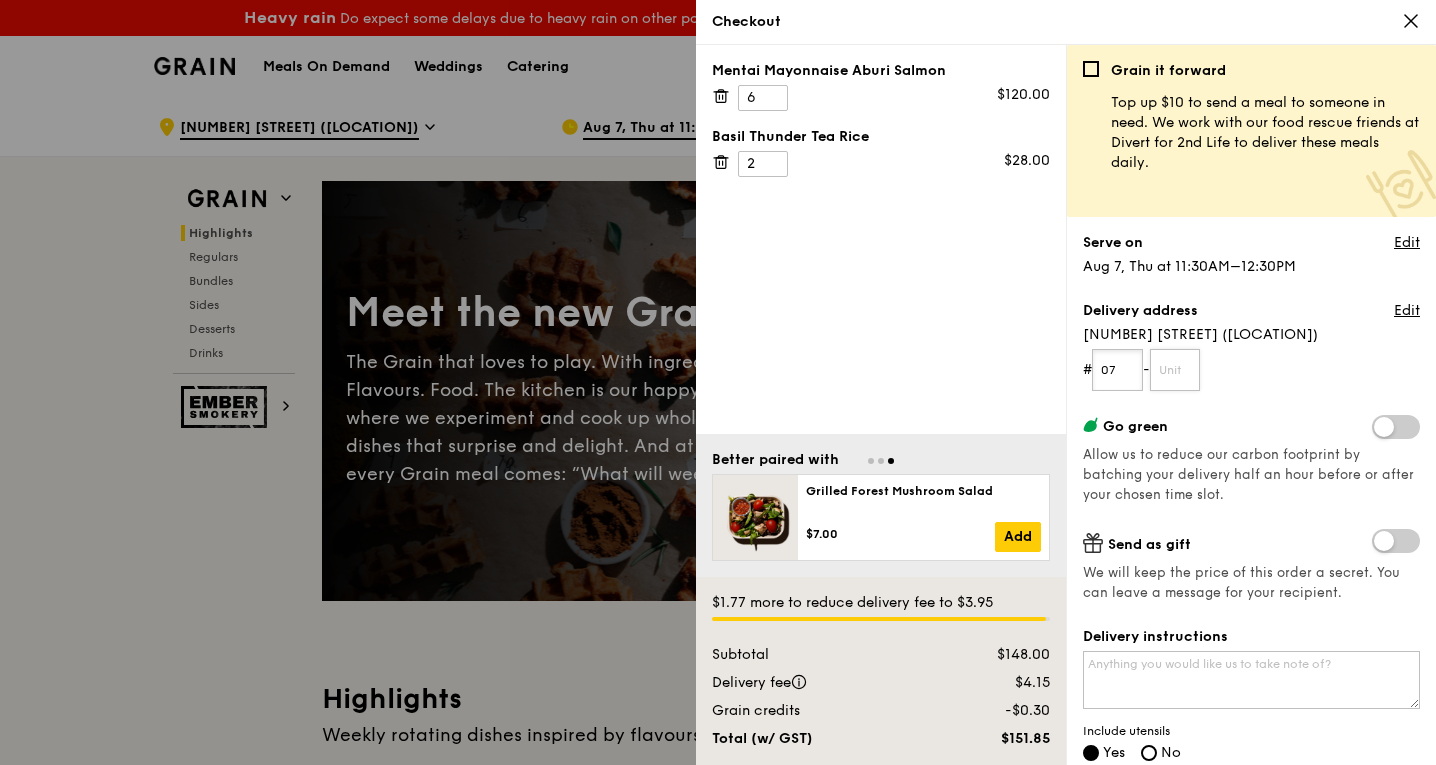 type on "07" 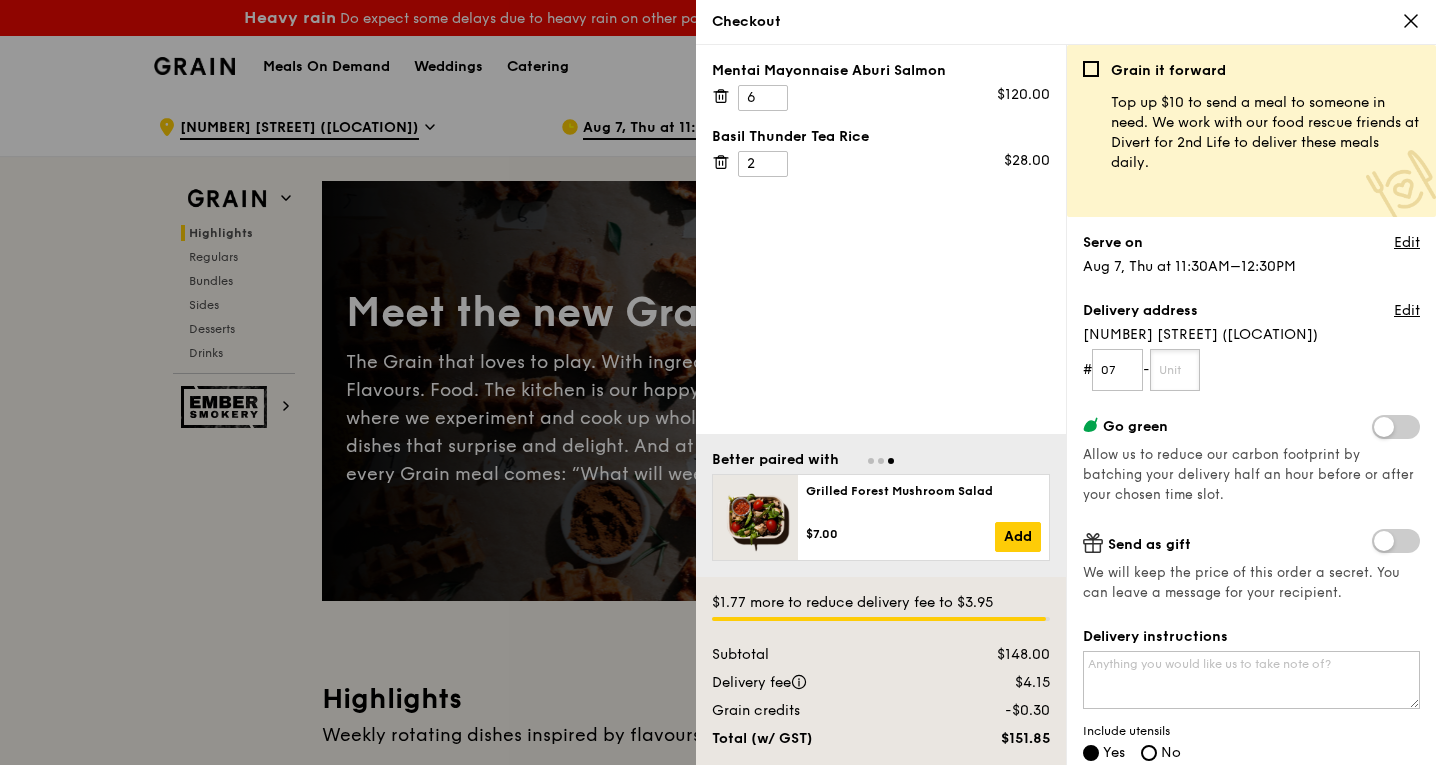 click at bounding box center [1175, 370] 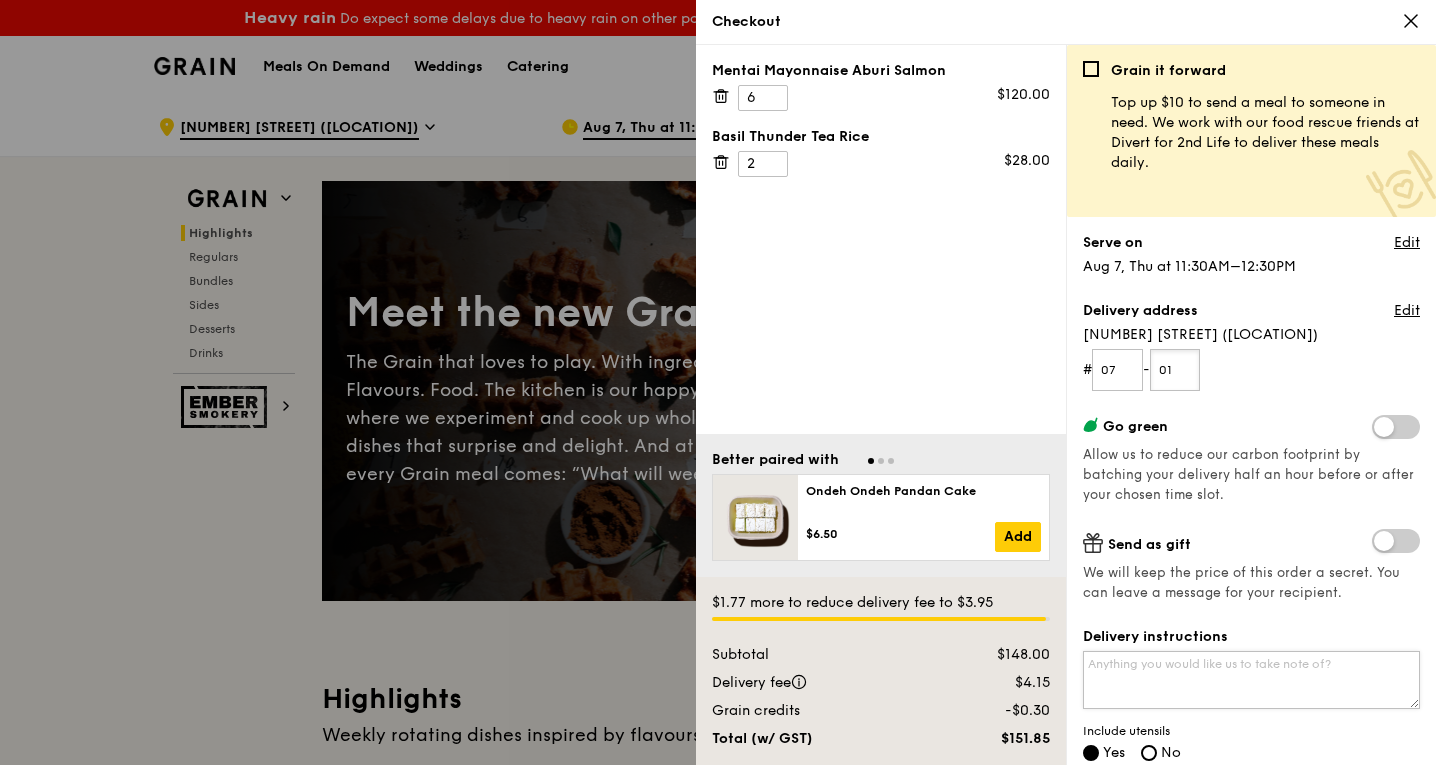 type on "01" 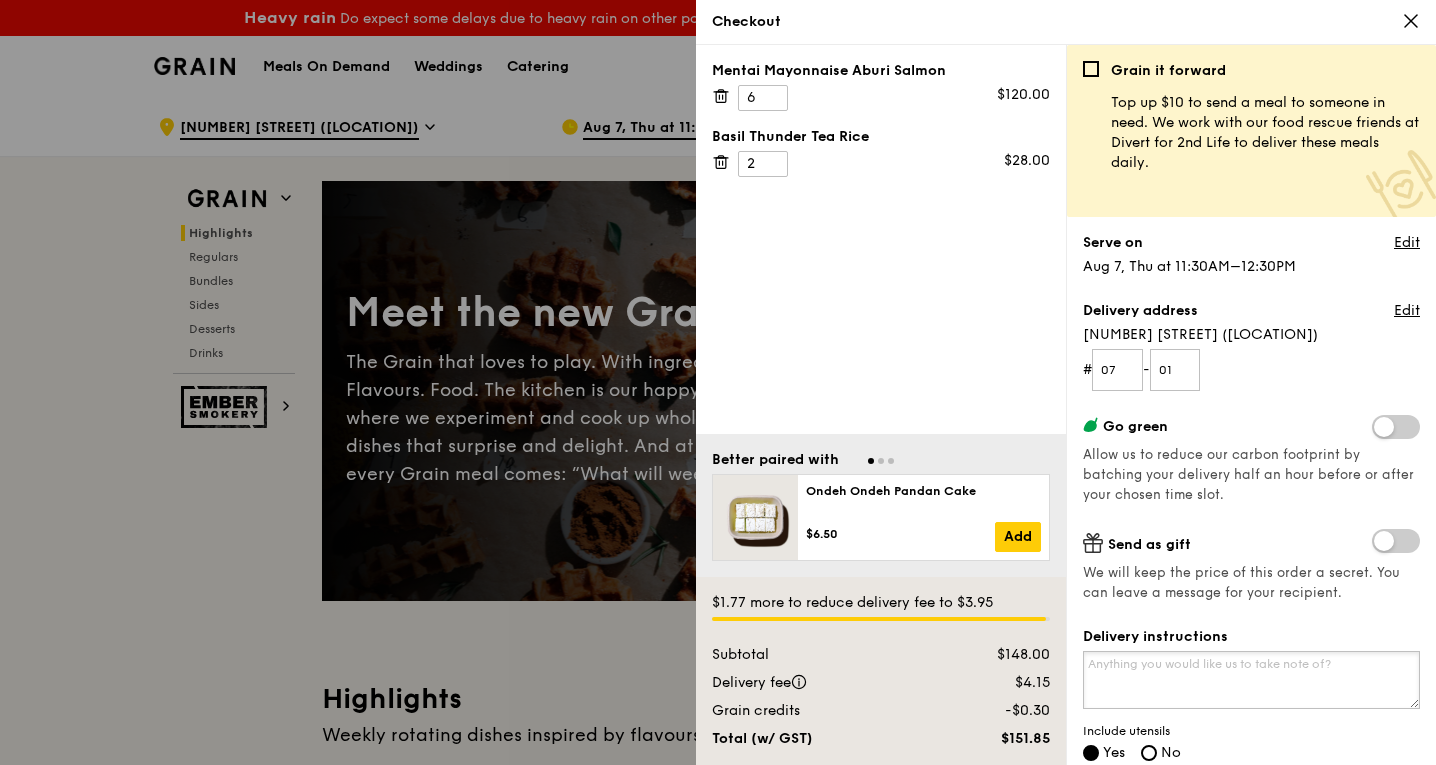 click on "Delivery instructions" at bounding box center [1251, 680] 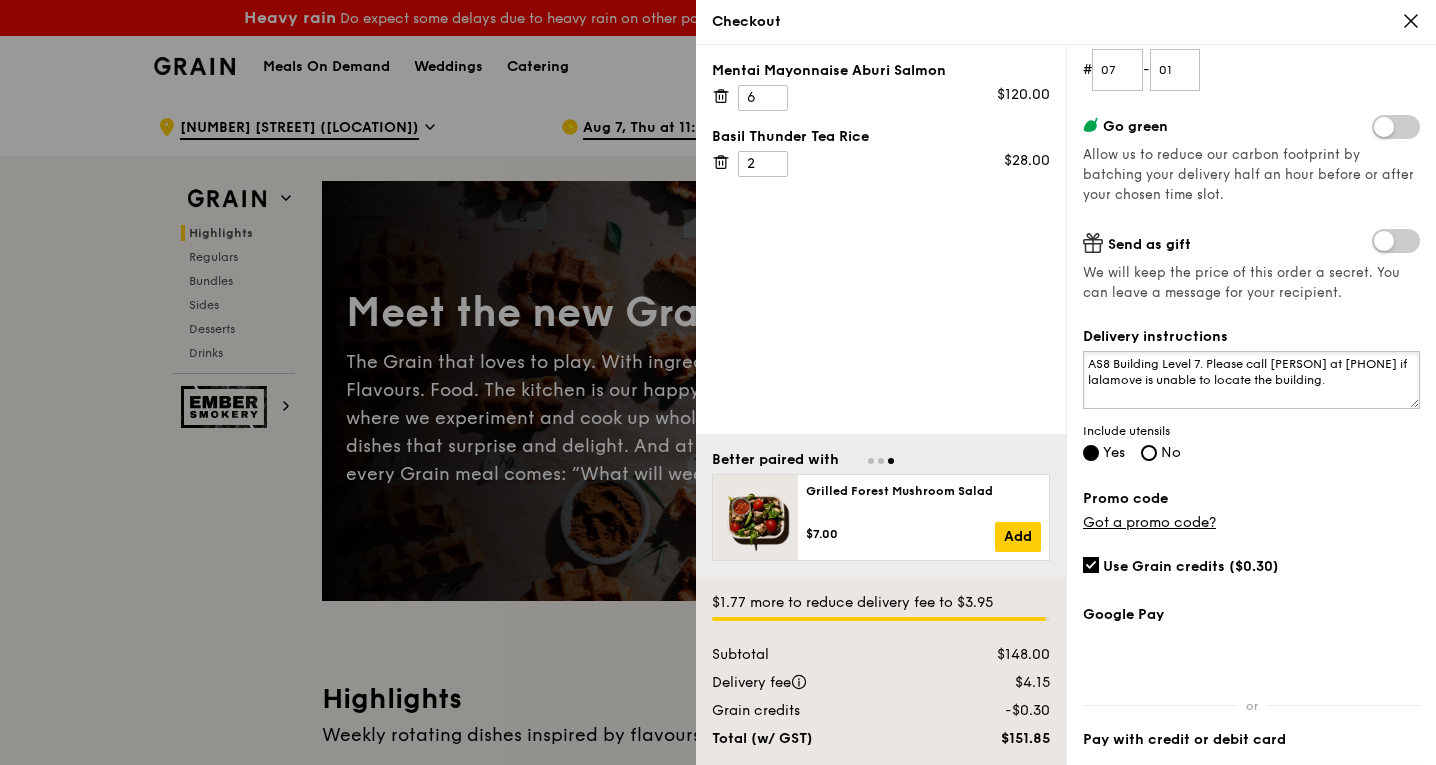 scroll, scrollTop: 513, scrollLeft: 0, axis: vertical 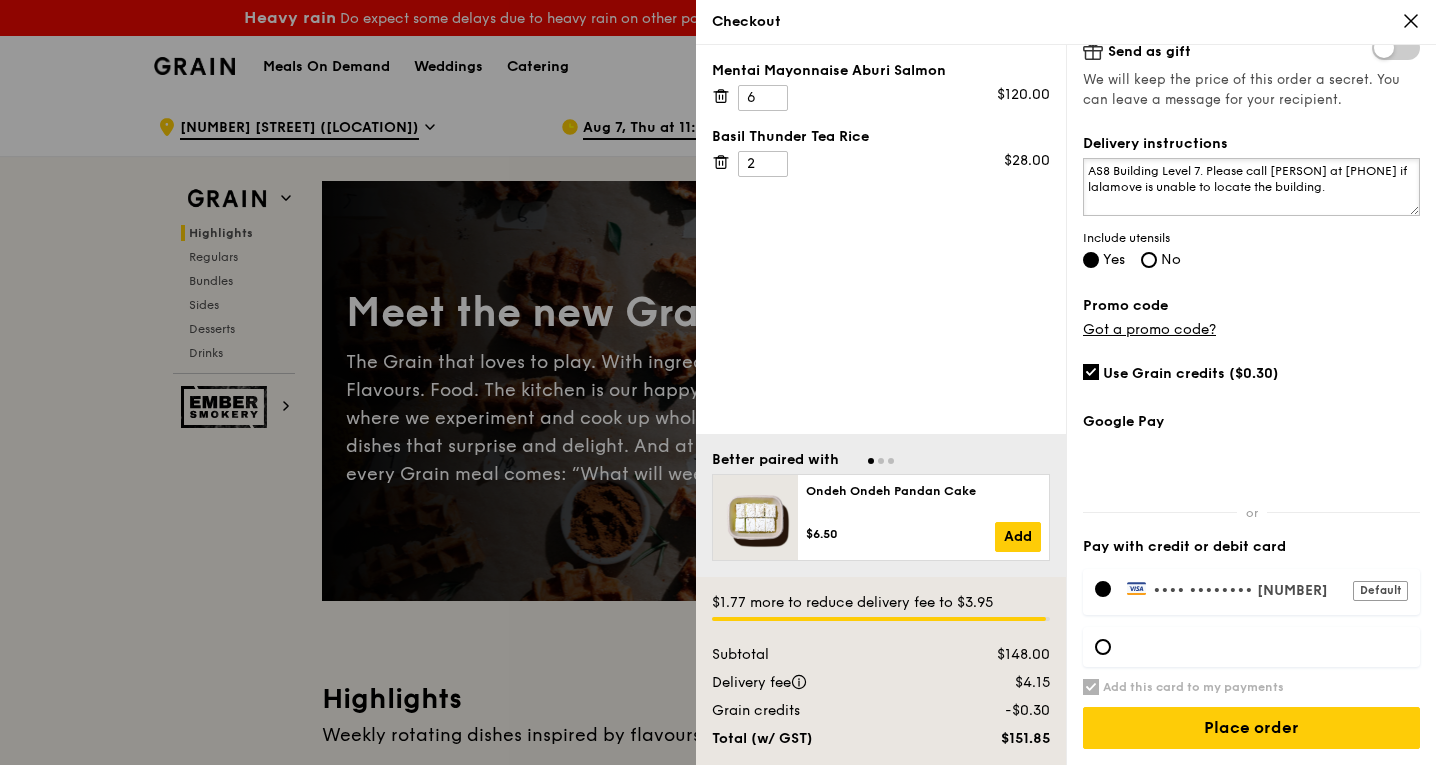 type on "AS8 Building Level 7. Please call [PERSON] at [PHONE] if lalamove is unable to locate the building." 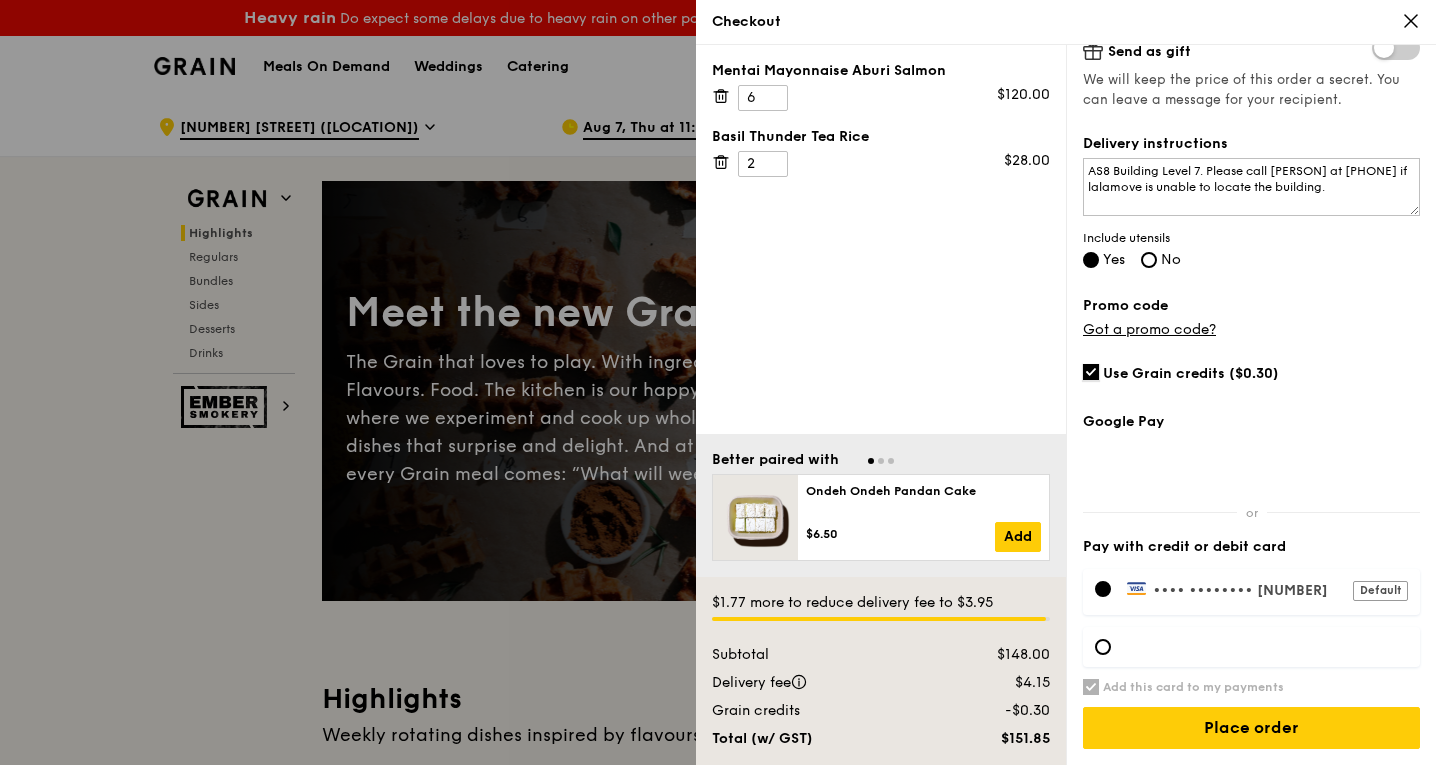 click on "Use Grain credits
($0.30)" at bounding box center [1091, 372] 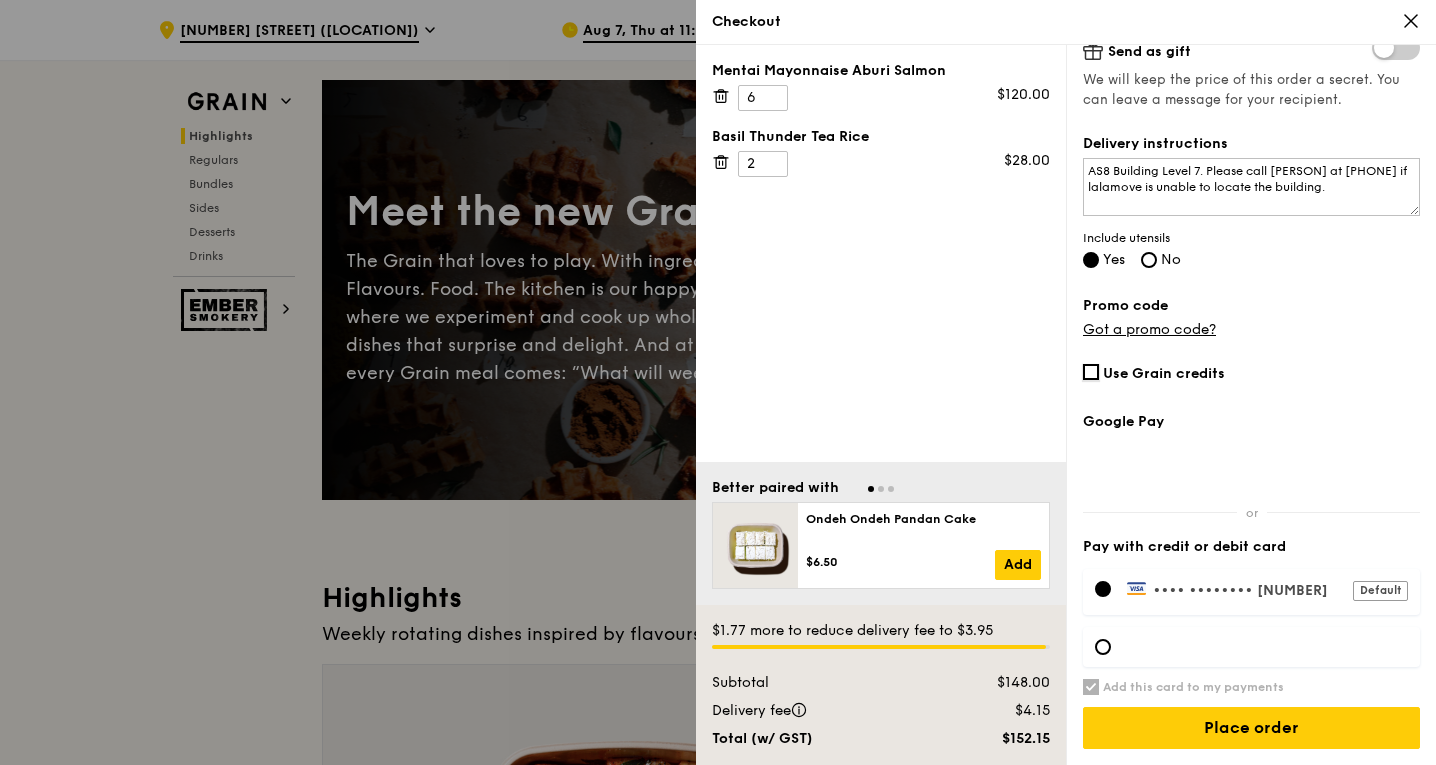 scroll, scrollTop: 200, scrollLeft: 0, axis: vertical 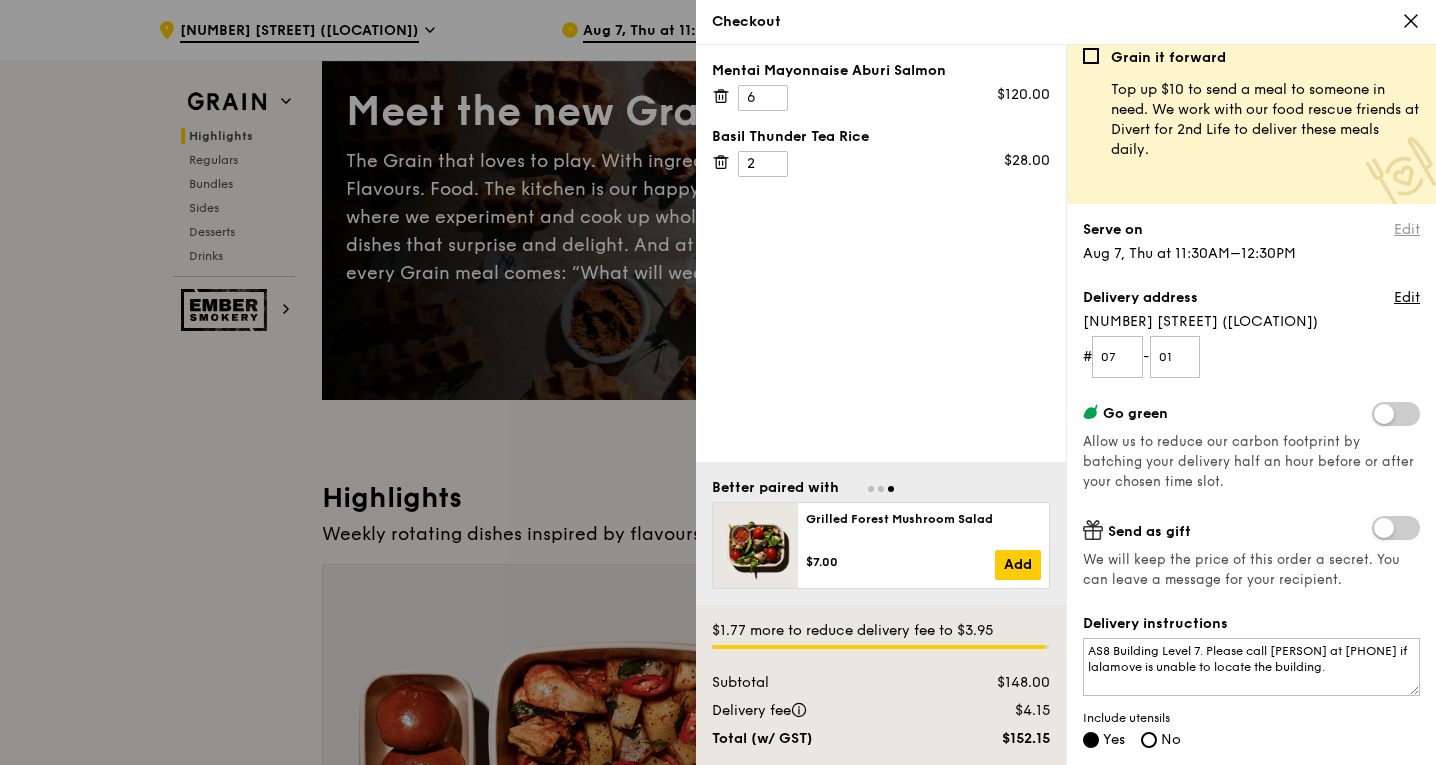 click on "Edit" at bounding box center (1407, 230) 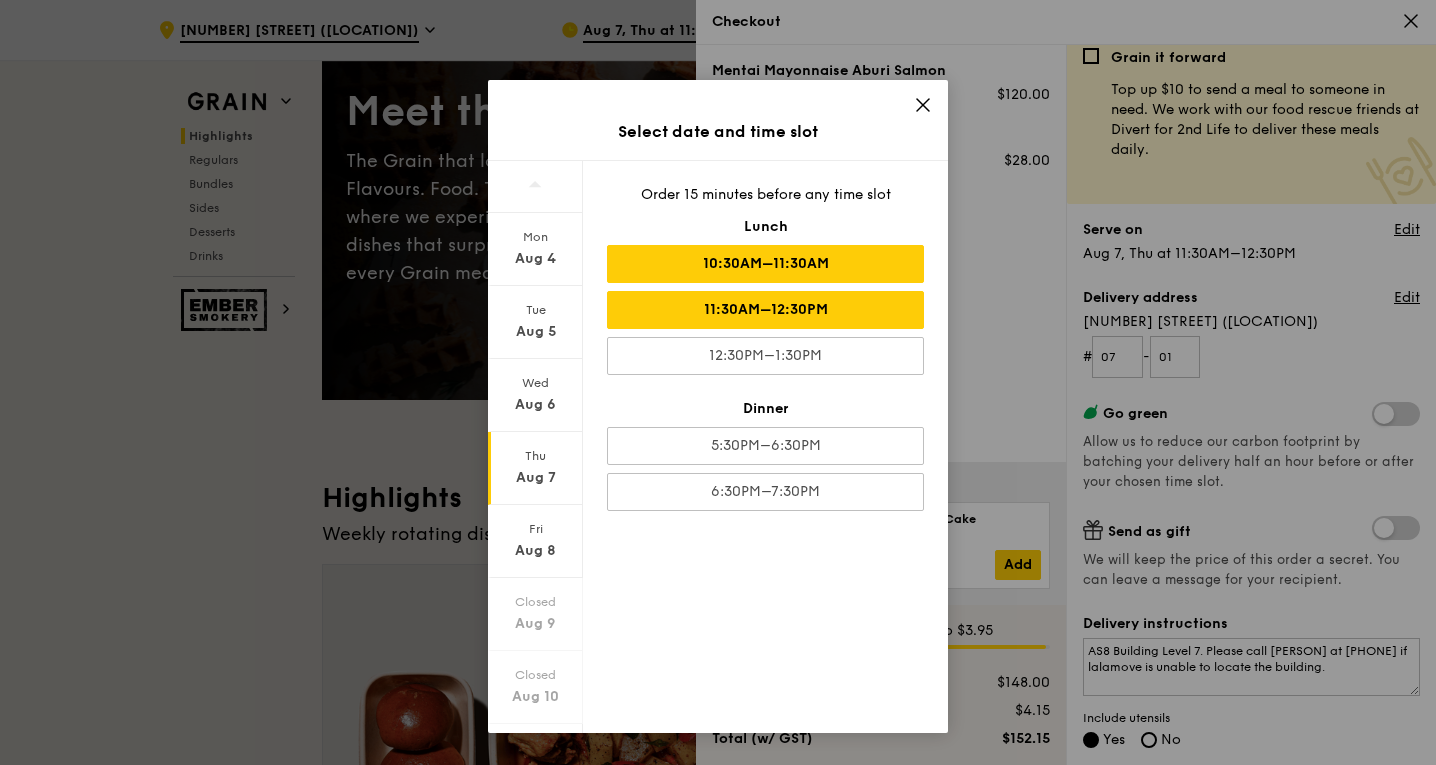 click on "10:30AM–11:30AM" at bounding box center (765, 264) 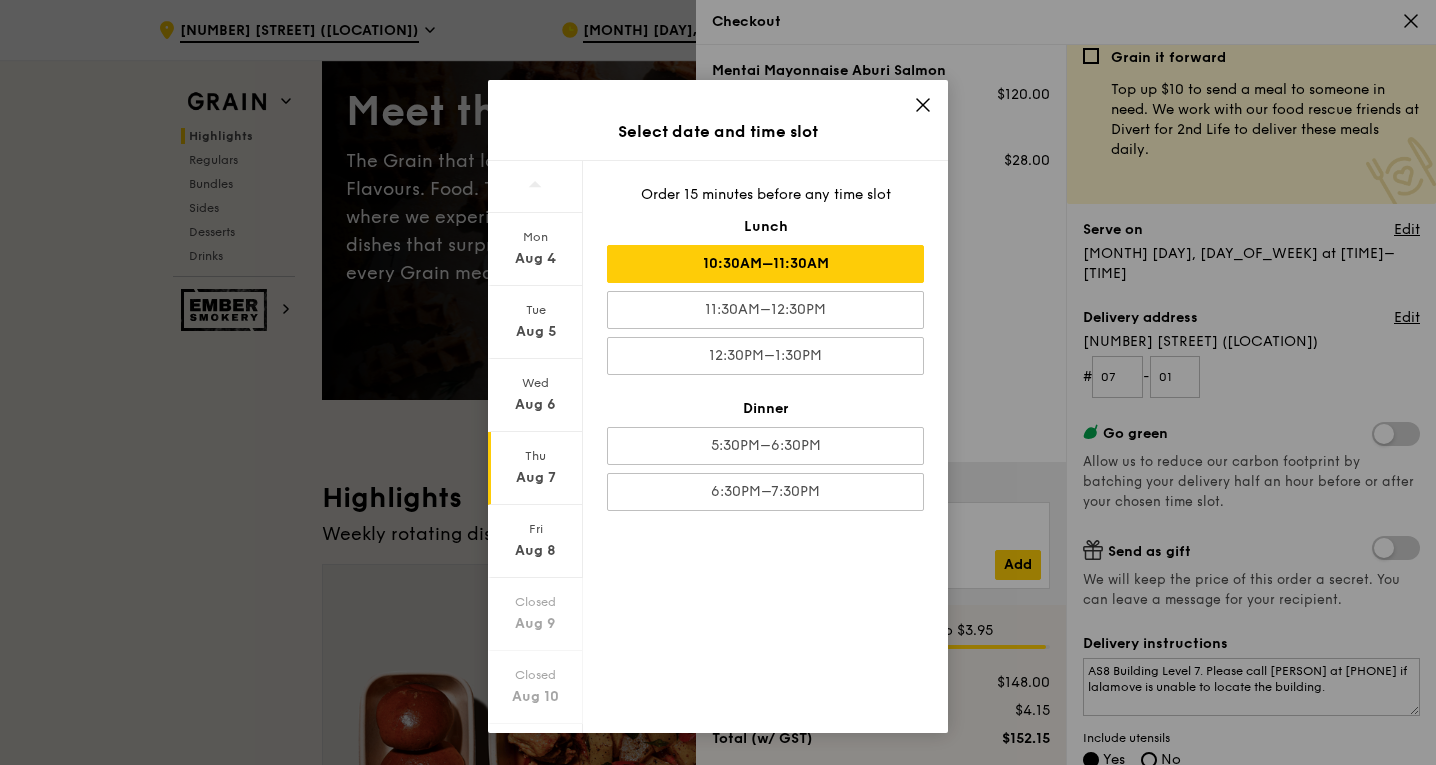 click 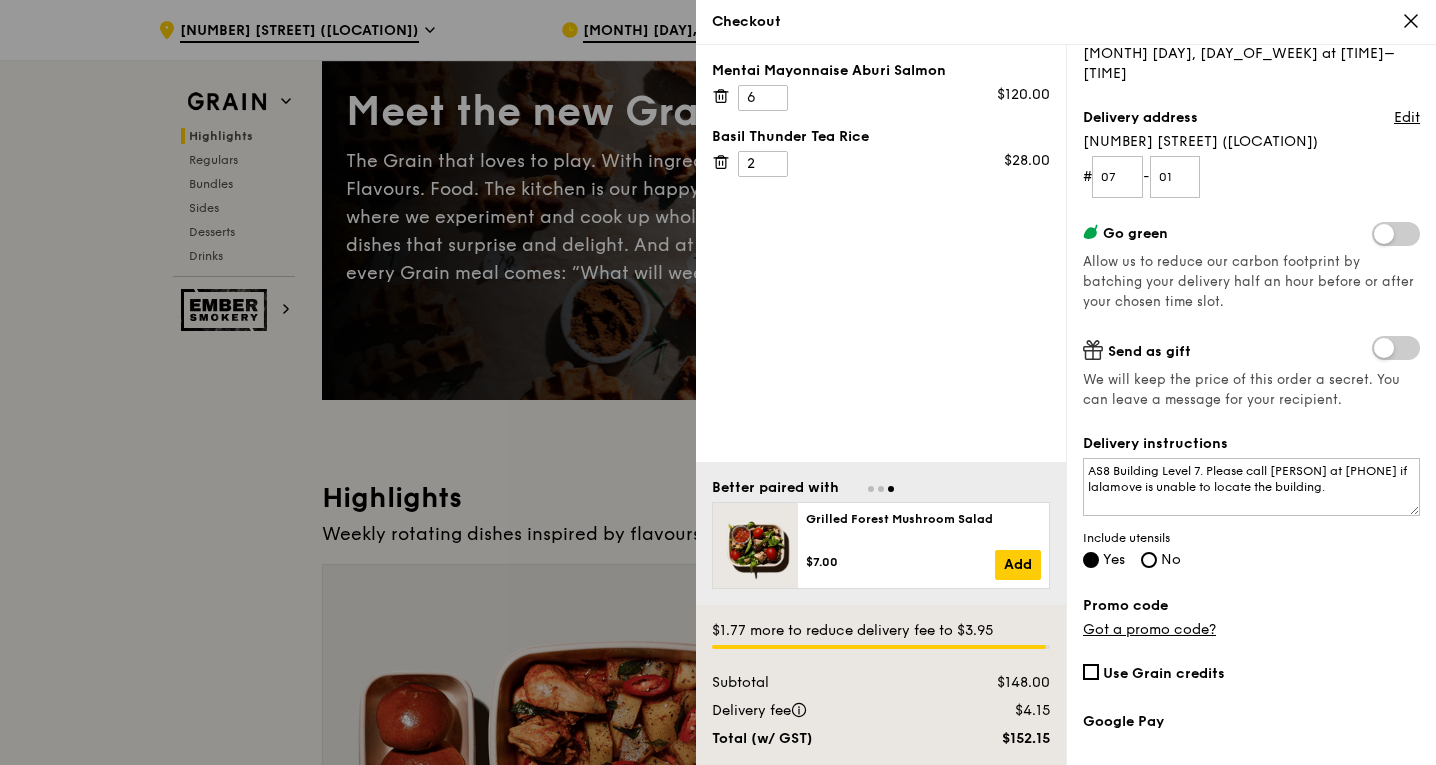 scroll, scrollTop: 313, scrollLeft: 0, axis: vertical 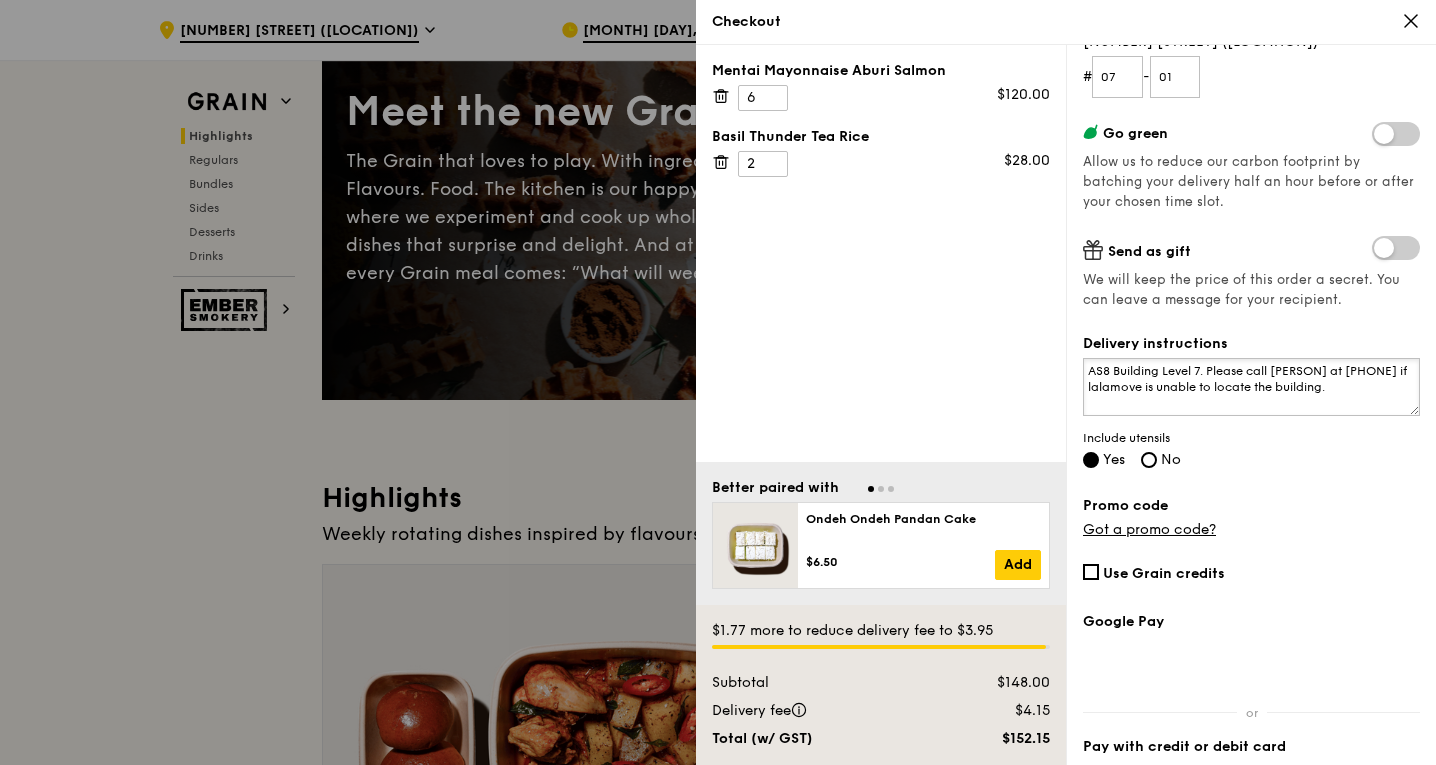 click on "AS8 Building Level 7. Please call [PERSON] at [PHONE] if lalamove is unable to locate the building." at bounding box center (1251, 387) 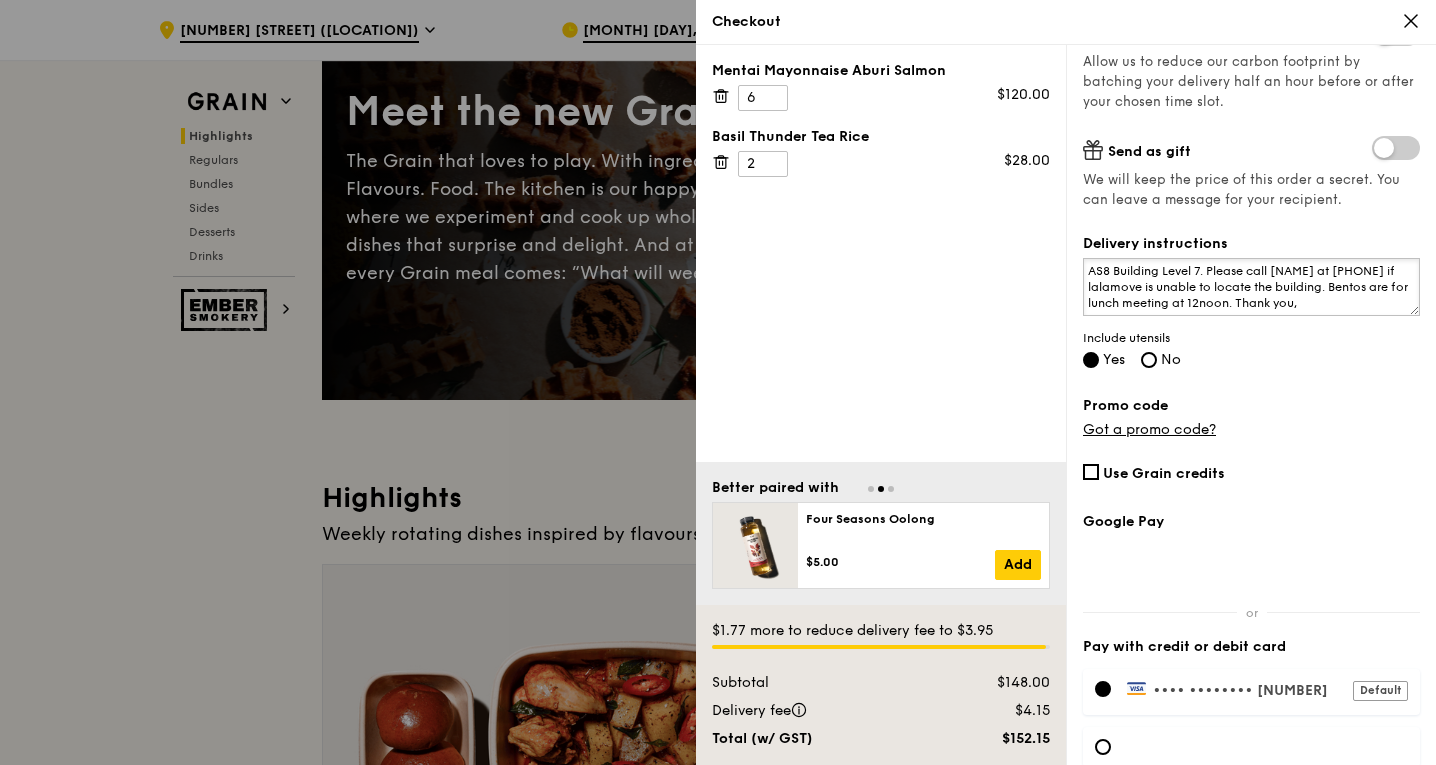 scroll, scrollTop: 513, scrollLeft: 0, axis: vertical 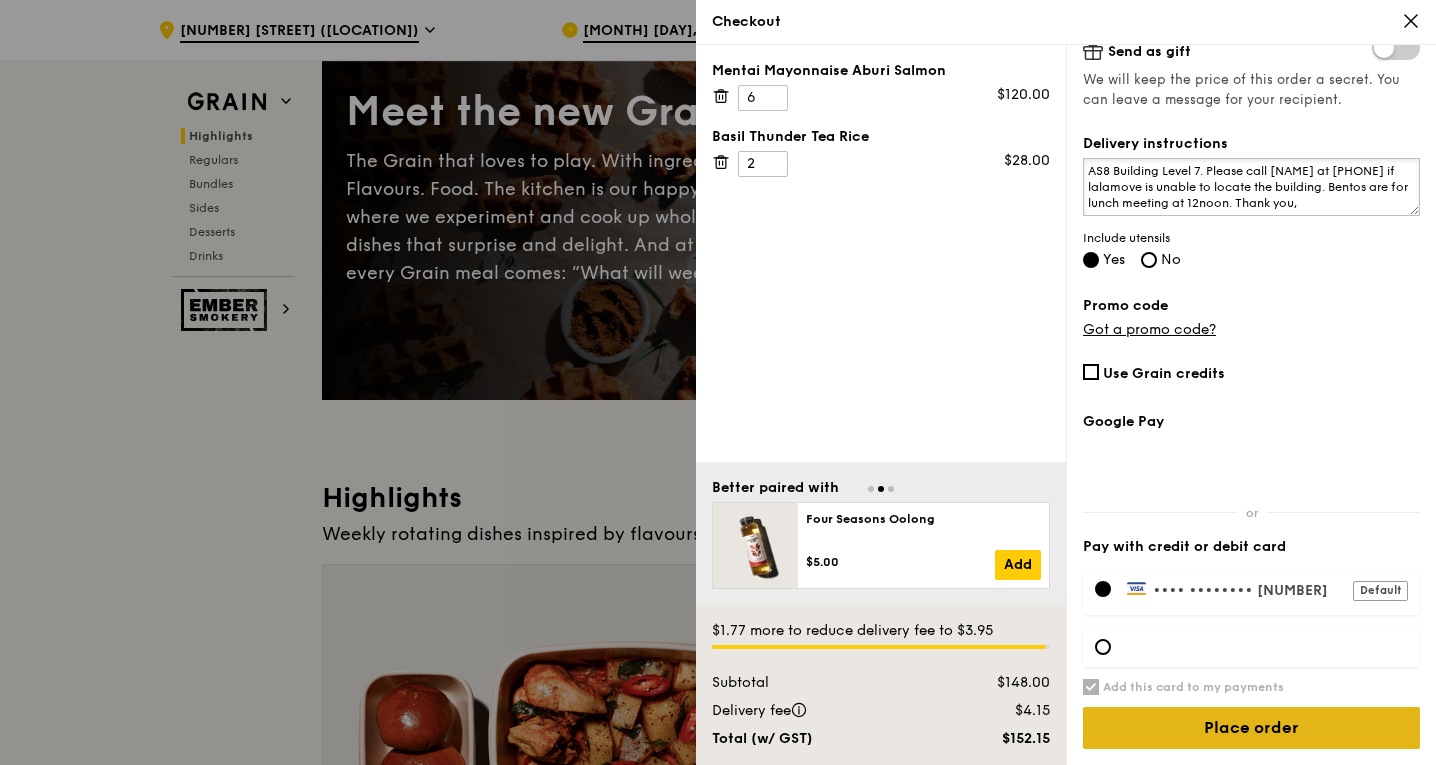 type on "AS8 Building Level 7. Please call [NAME] at [PHONE] if lalamove is unable to locate the building. Bentos are for lunch meeting at 12noon. Thank you," 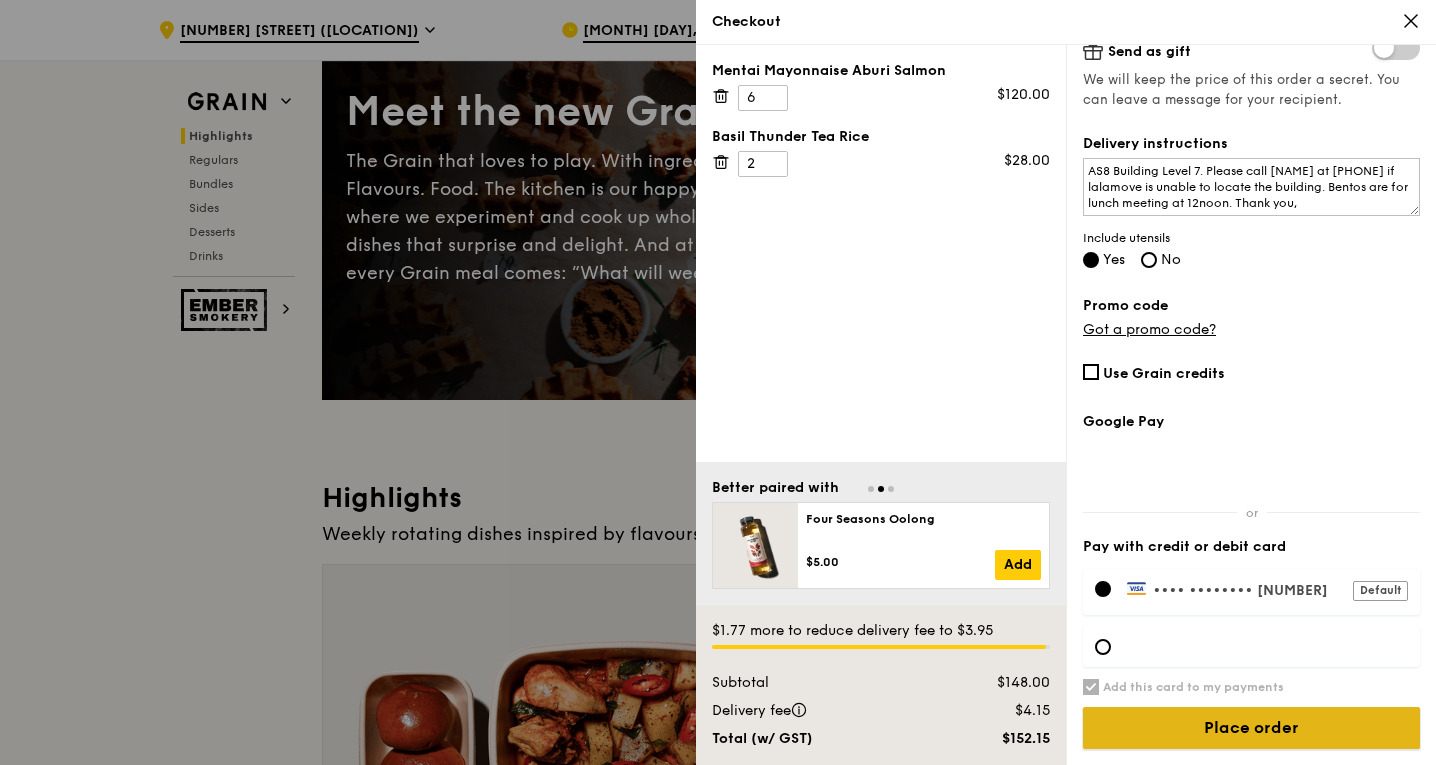 click on "Place order" at bounding box center (1251, 728) 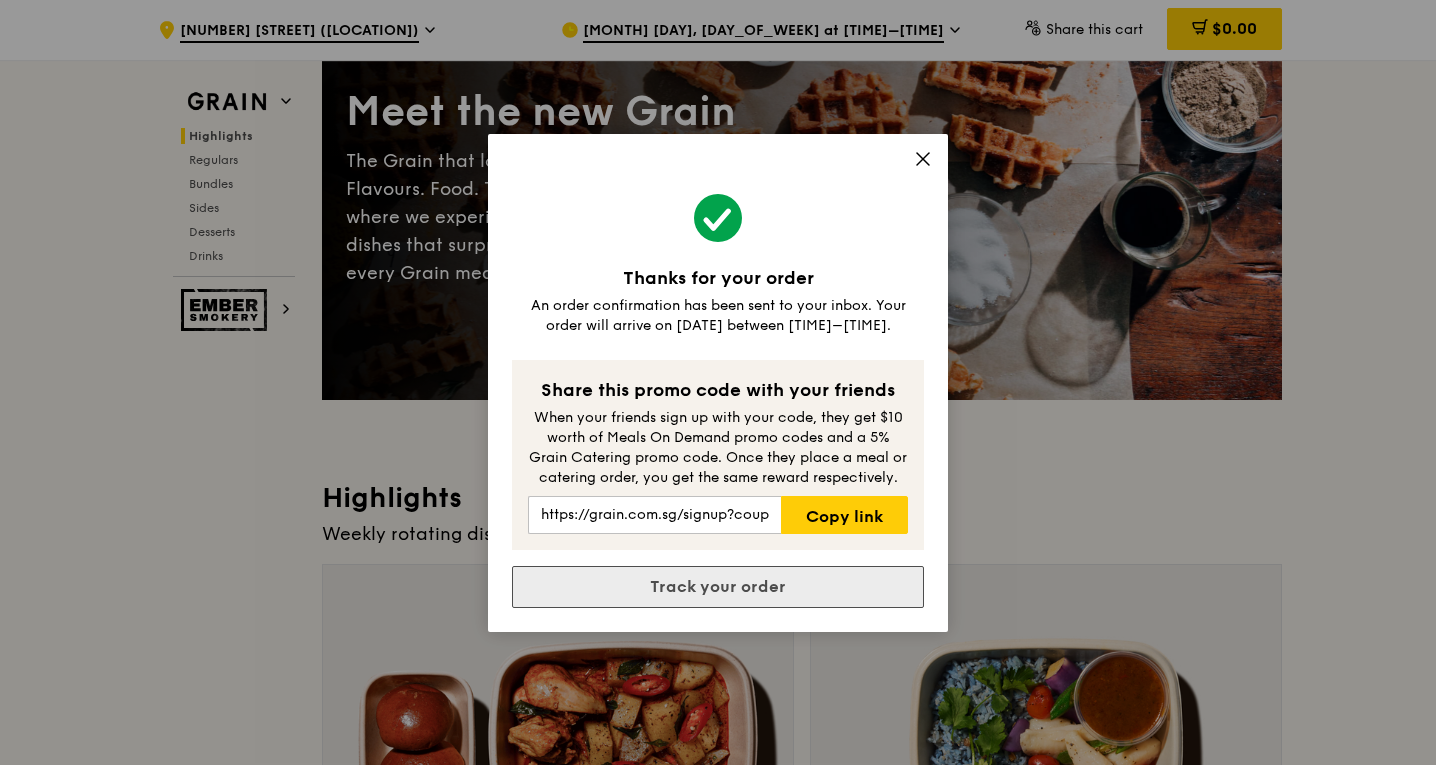 click on "Track your order" at bounding box center [718, 587] 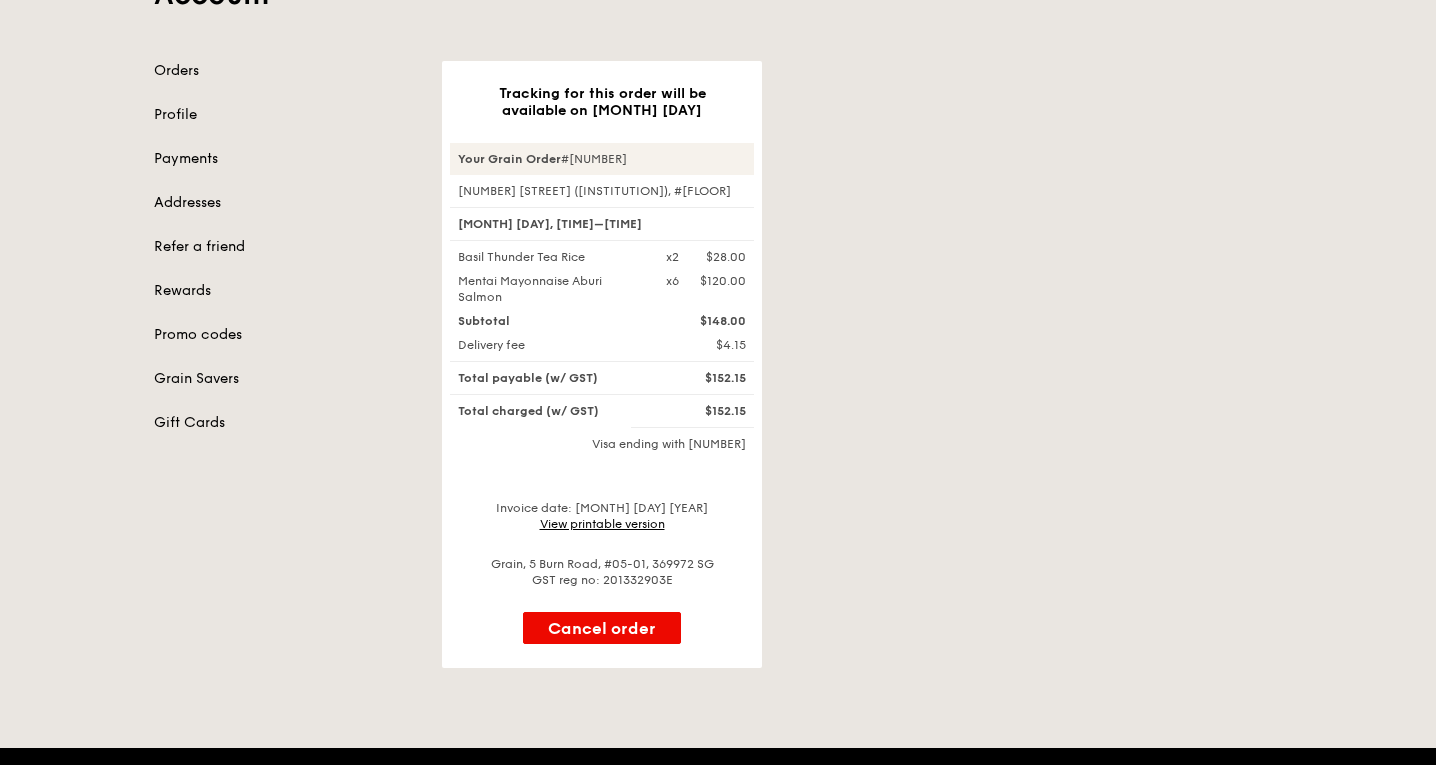 scroll, scrollTop: 0, scrollLeft: 0, axis: both 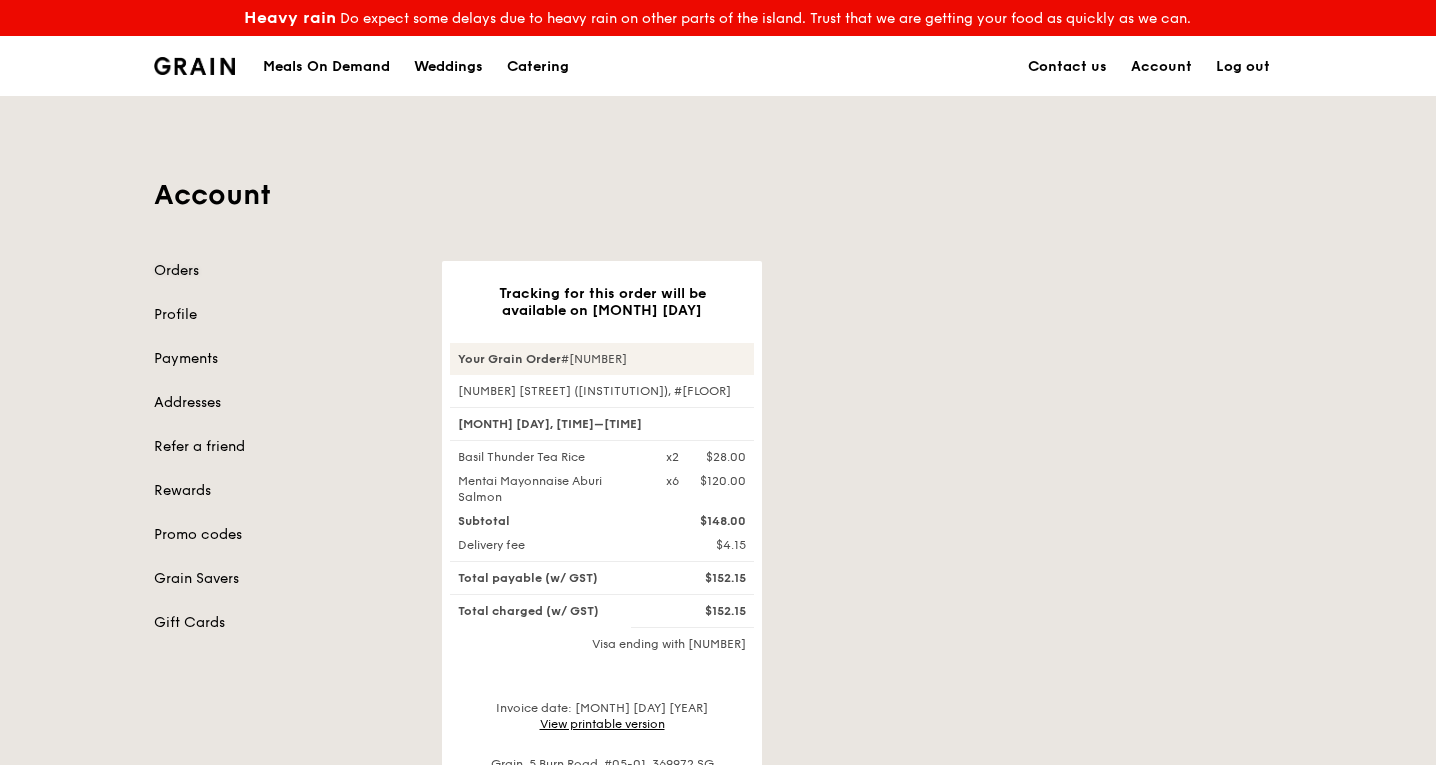 click on "Orders" at bounding box center (286, 271) 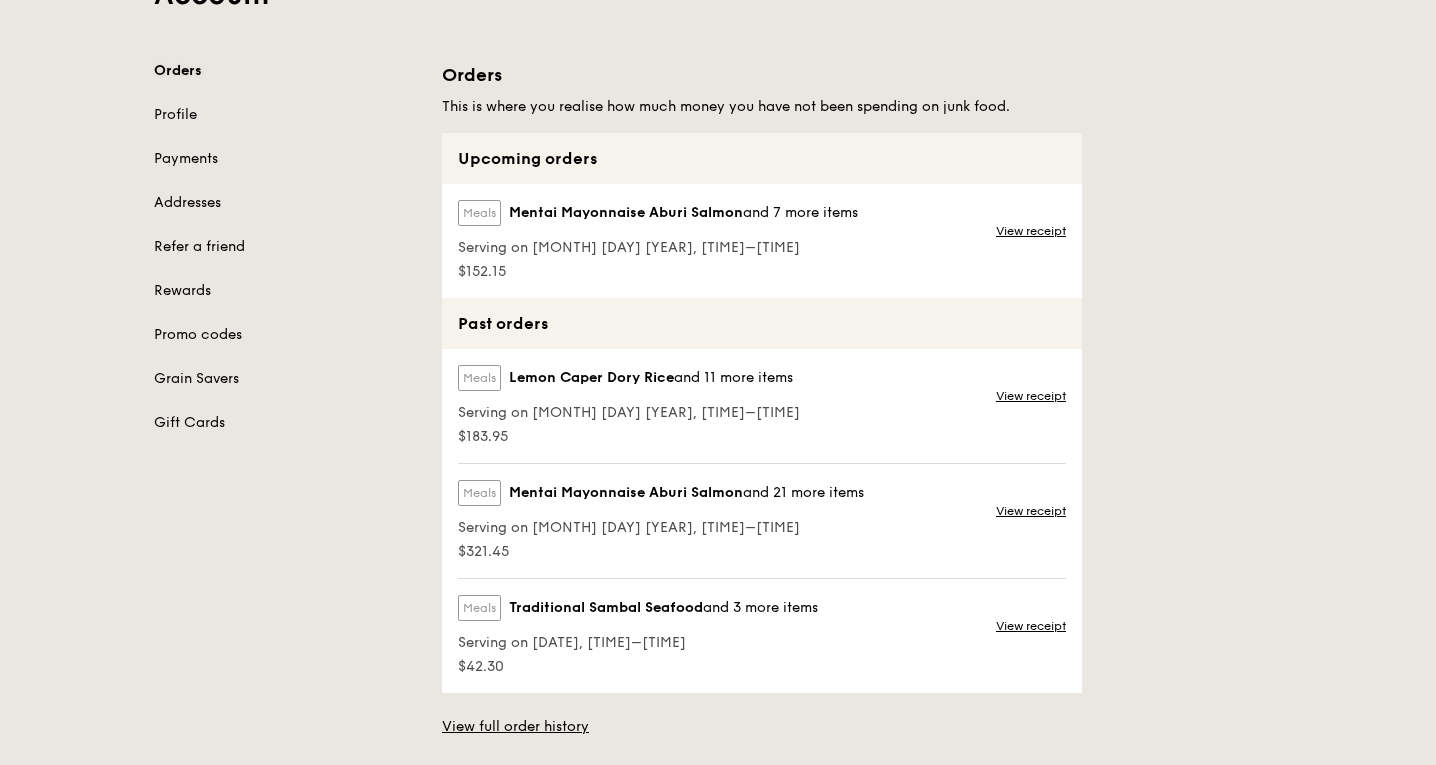scroll, scrollTop: 0, scrollLeft: 0, axis: both 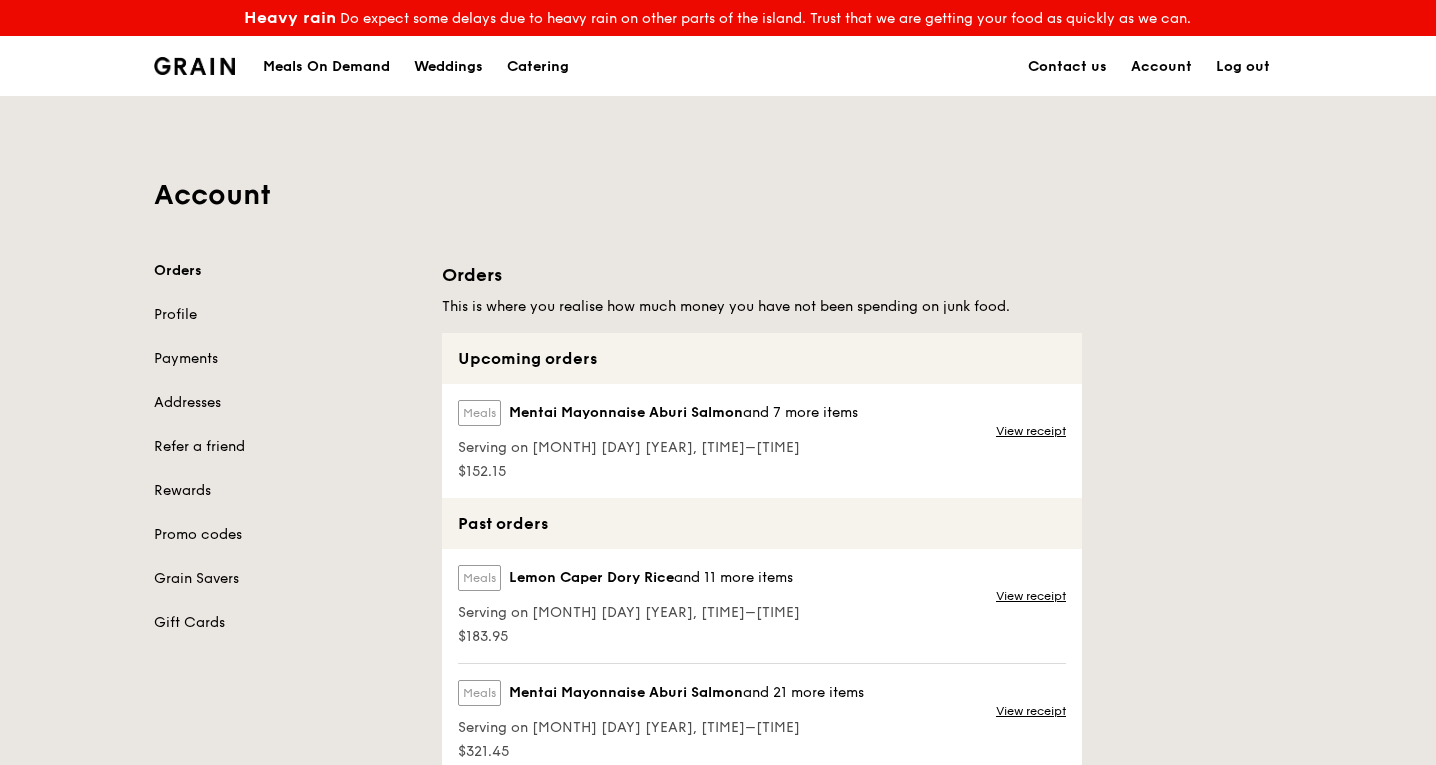 click on "Log out" at bounding box center [1243, 67] 